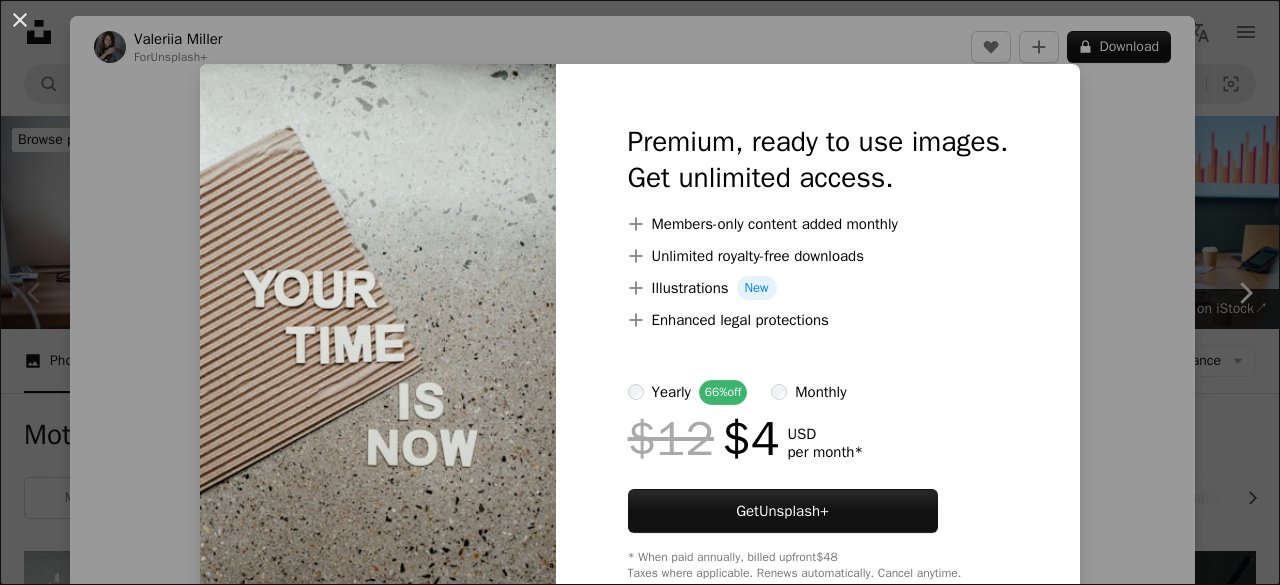 scroll, scrollTop: 500, scrollLeft: 0, axis: vertical 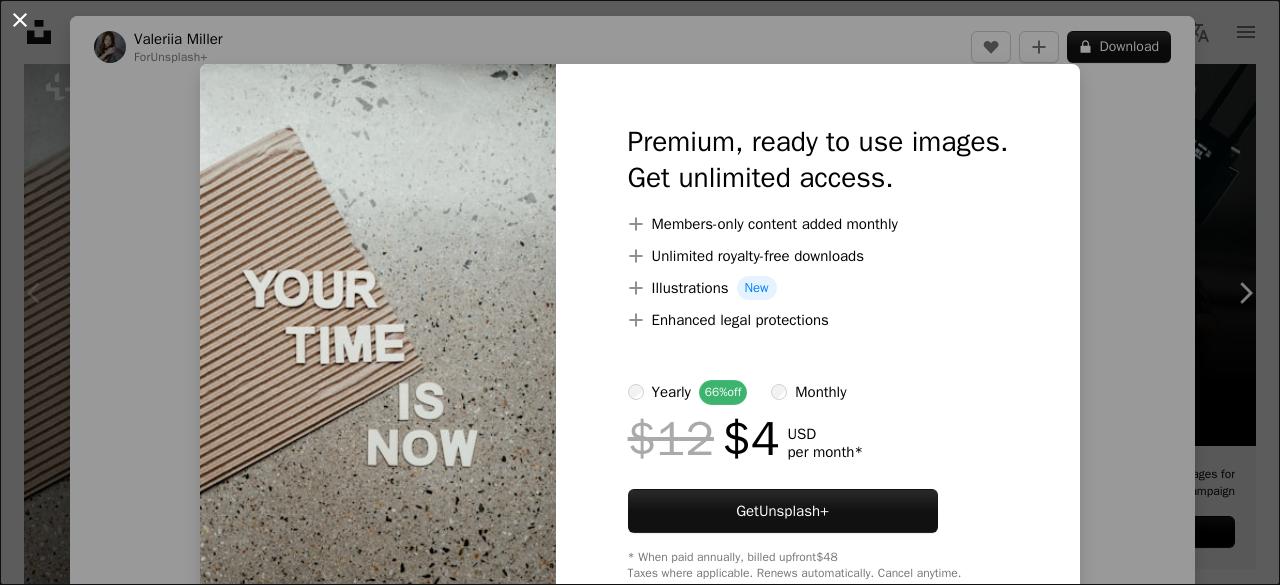 click on "An X shape" at bounding box center [20, 20] 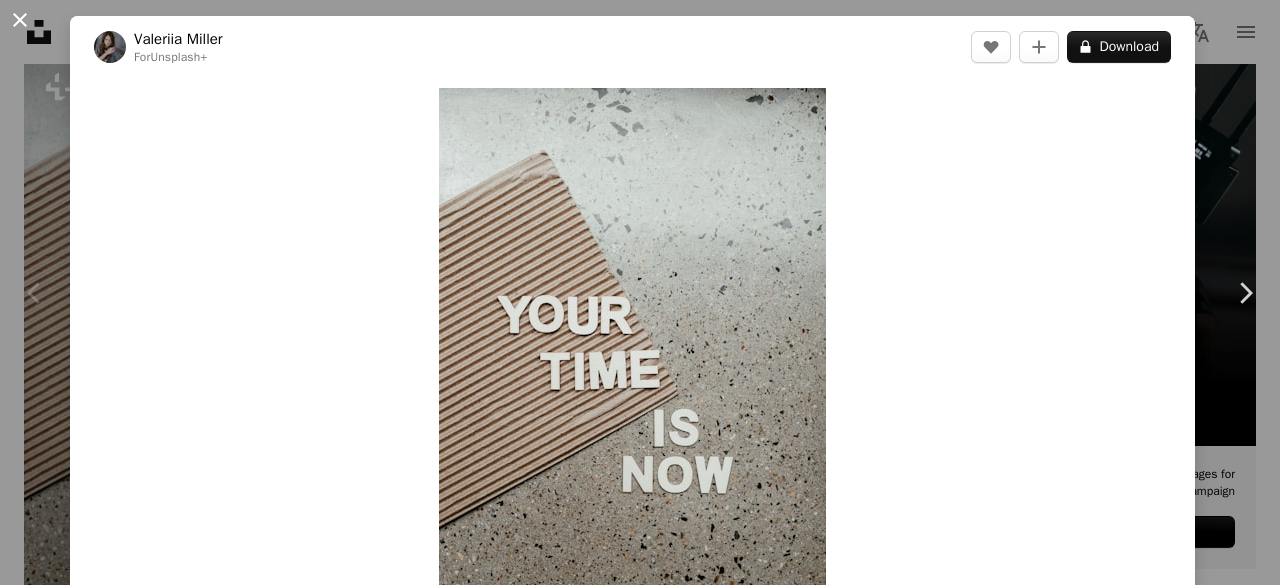click on "An X shape" at bounding box center (20, 20) 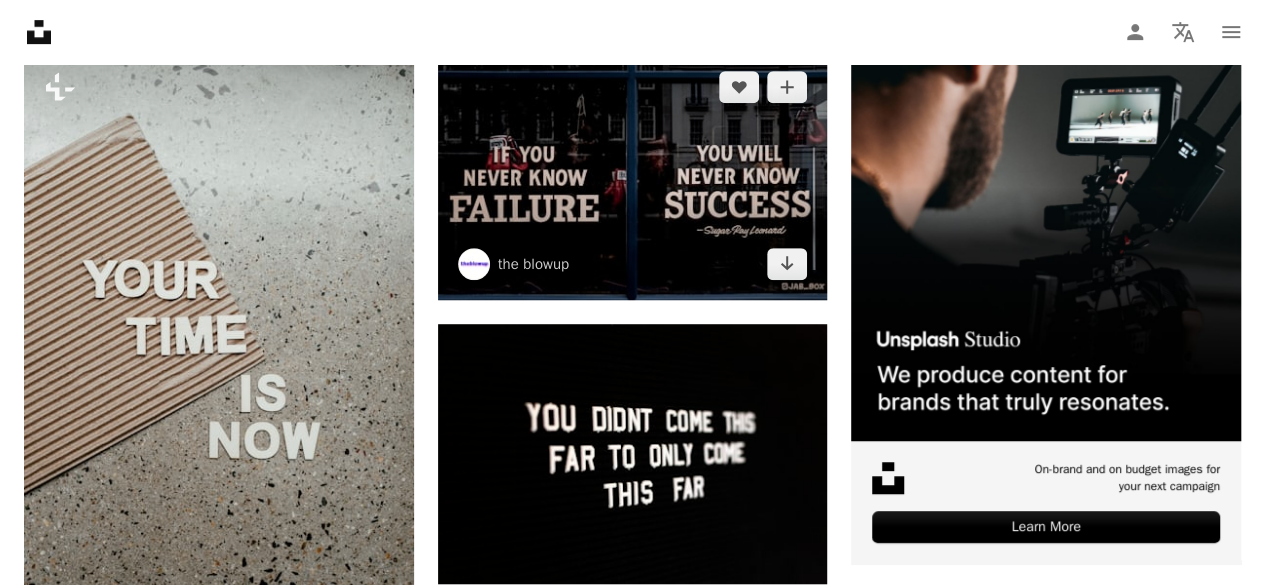 click at bounding box center [633, 175] 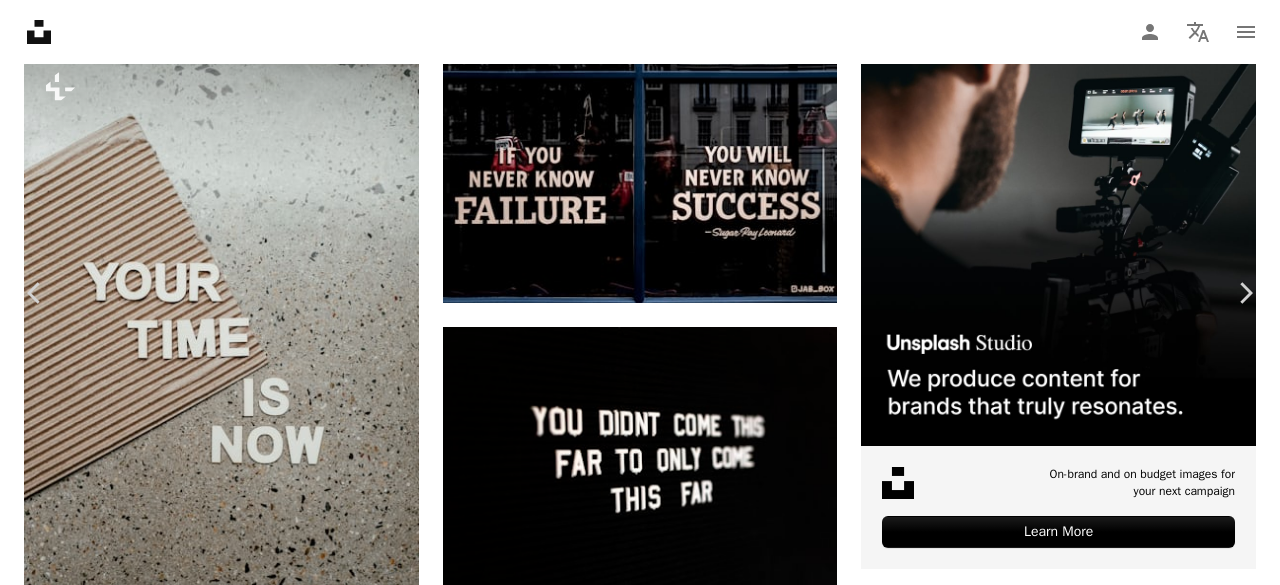 click on "Download free" at bounding box center (1081, 3702) 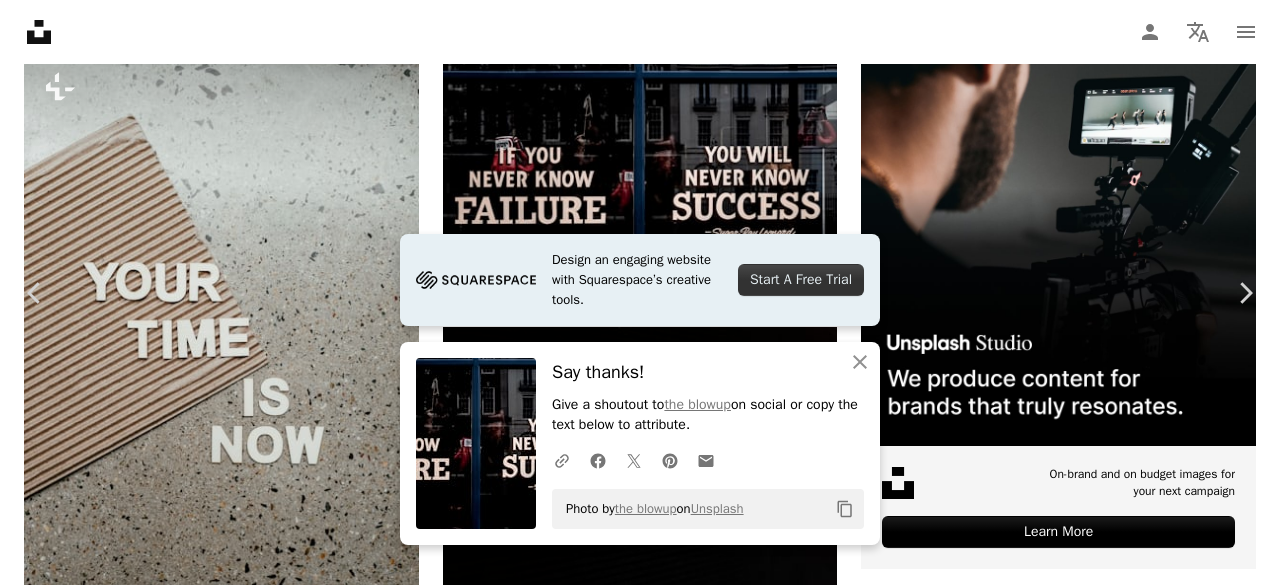 click on "An X shape" at bounding box center (20, 20) 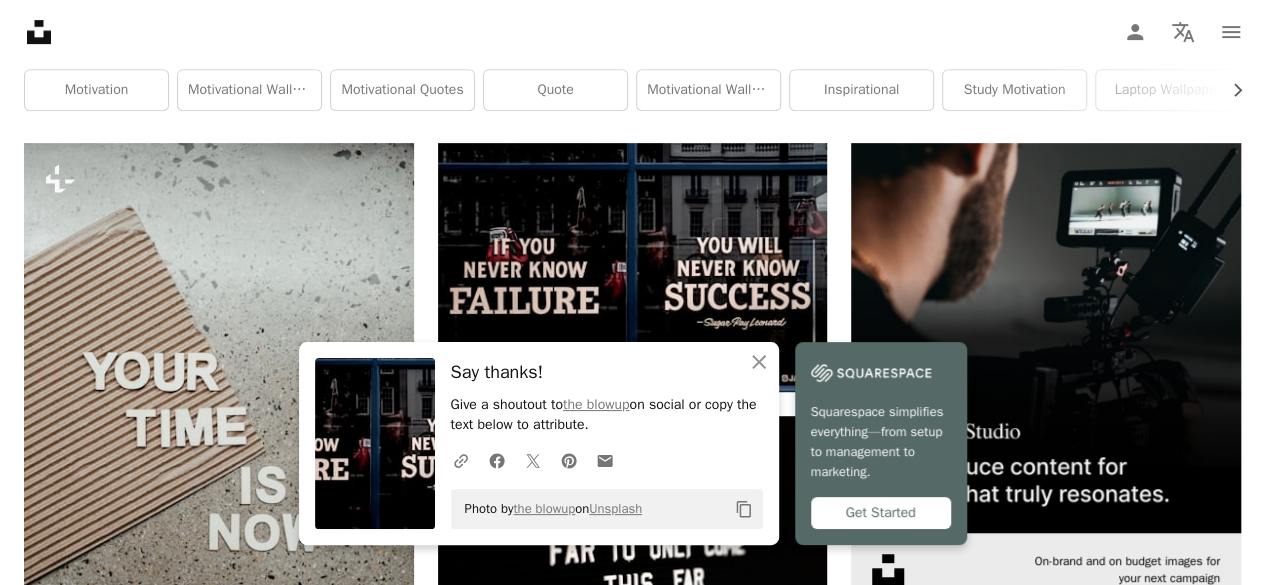 scroll, scrollTop: 200, scrollLeft: 0, axis: vertical 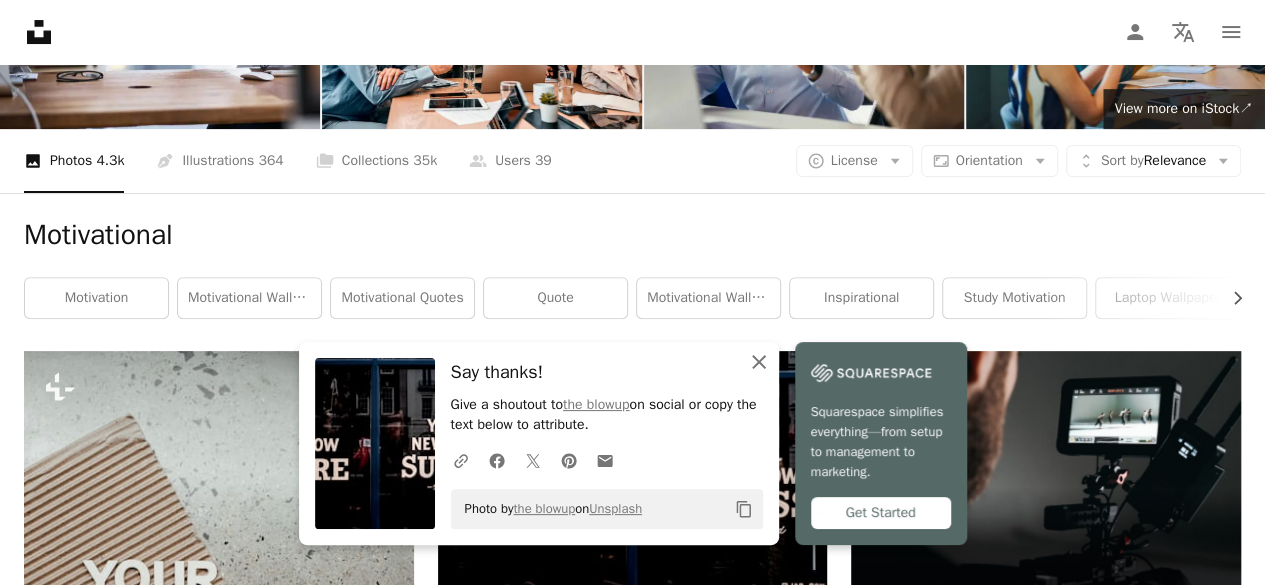 click on "An X shape" 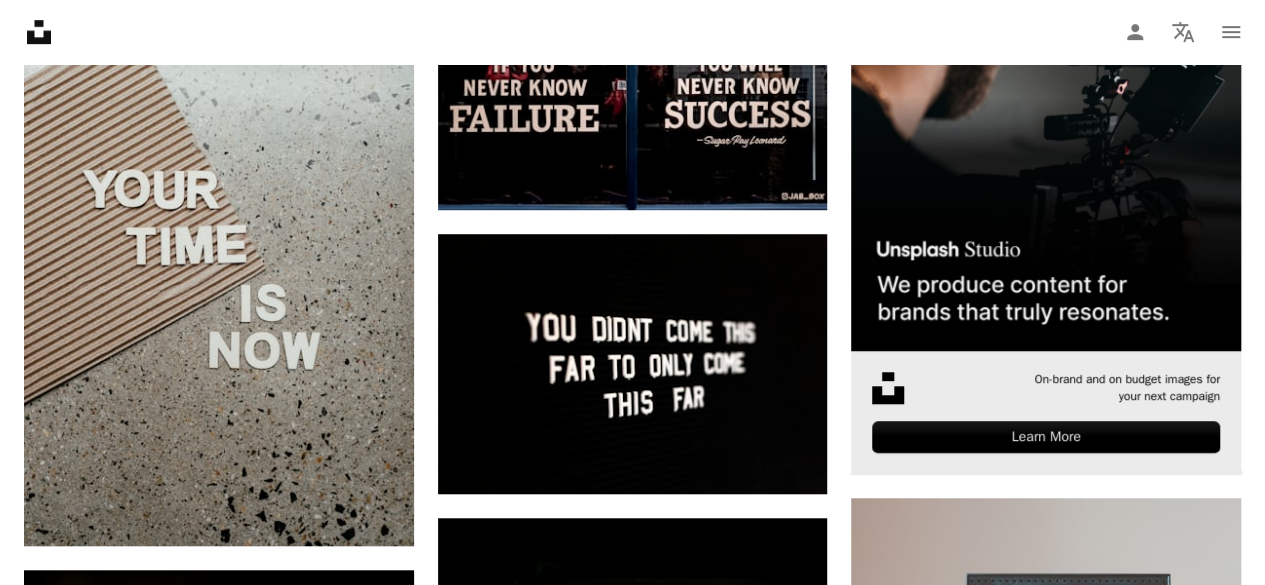 scroll, scrollTop: 600, scrollLeft: 0, axis: vertical 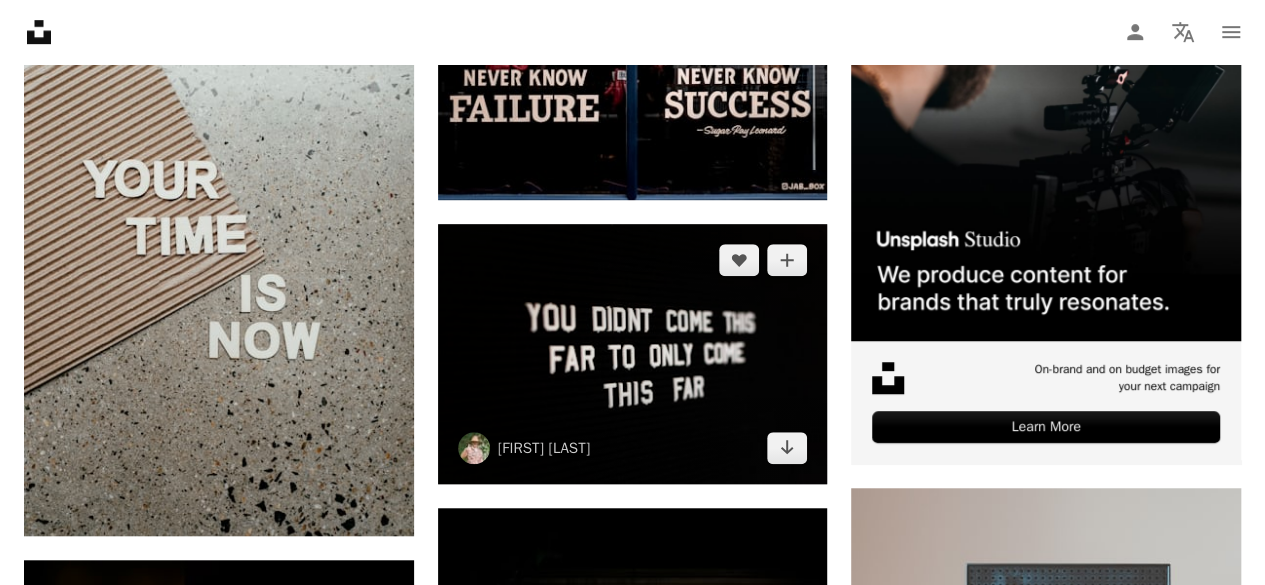 click at bounding box center (633, 354) 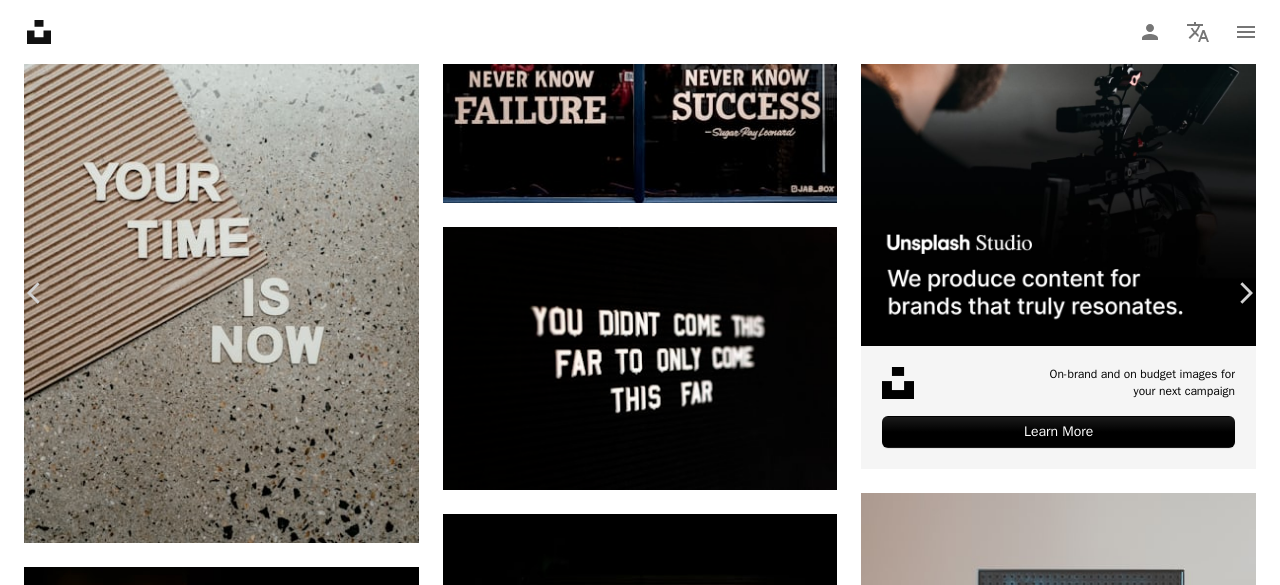 click on "Download free" at bounding box center [1081, 3602] 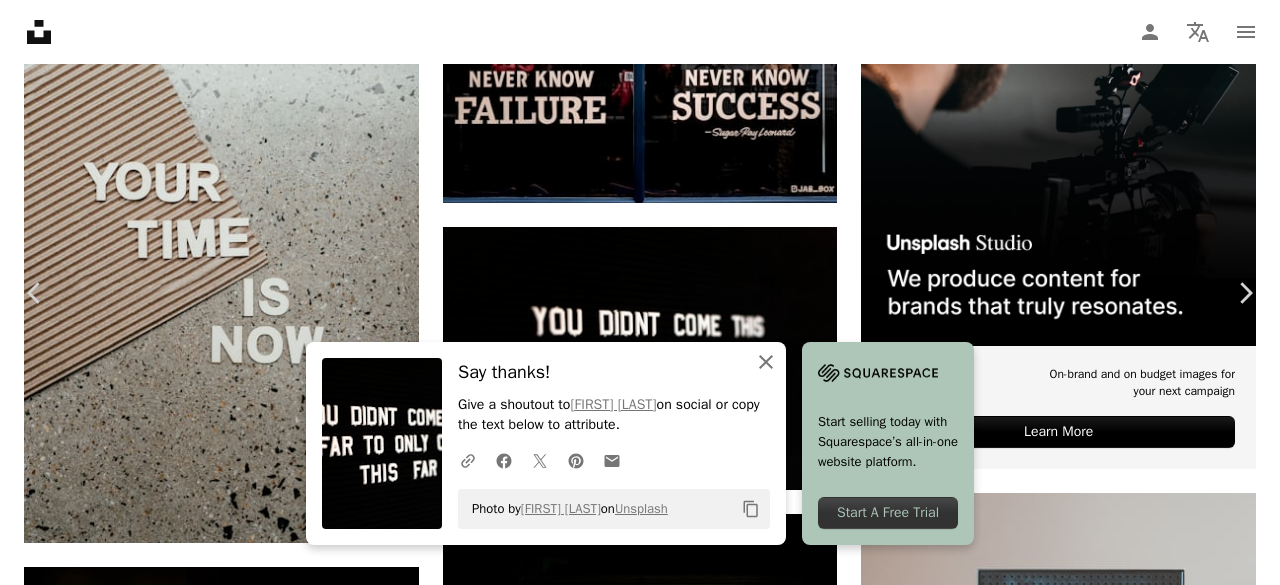 click on "An X shape" 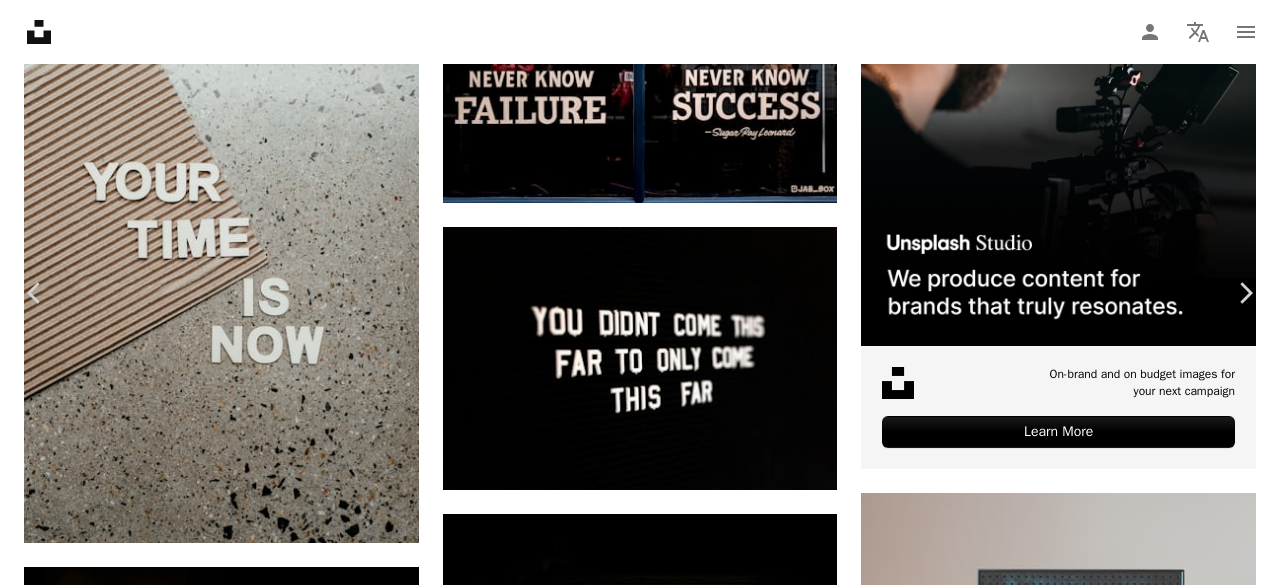 click on "An X shape" at bounding box center (20, 20) 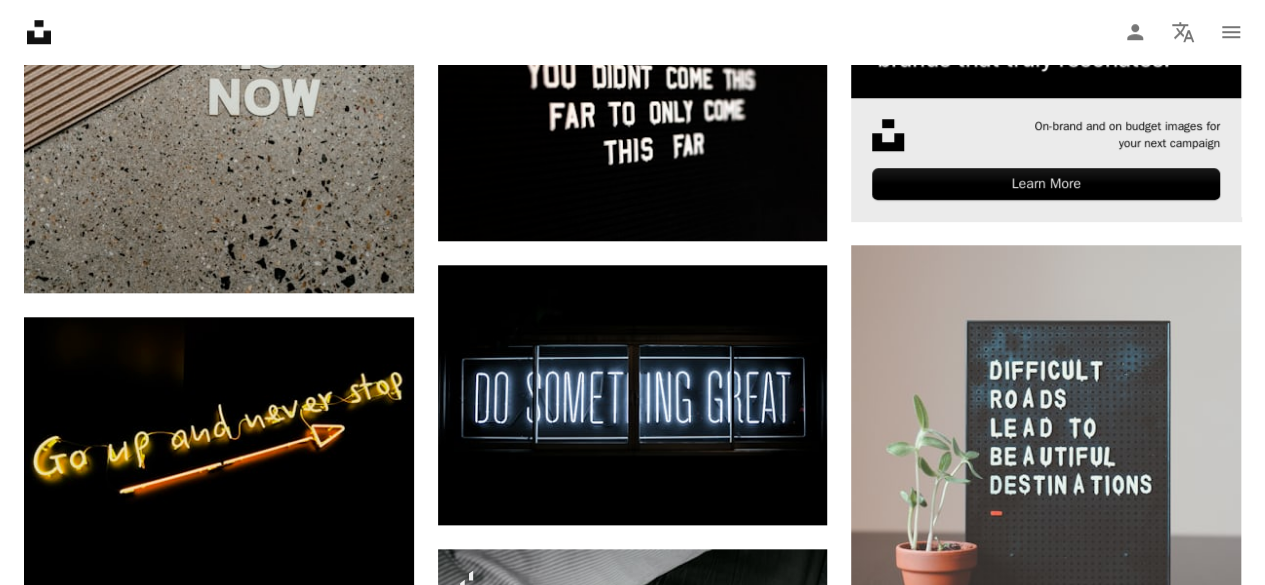scroll, scrollTop: 900, scrollLeft: 0, axis: vertical 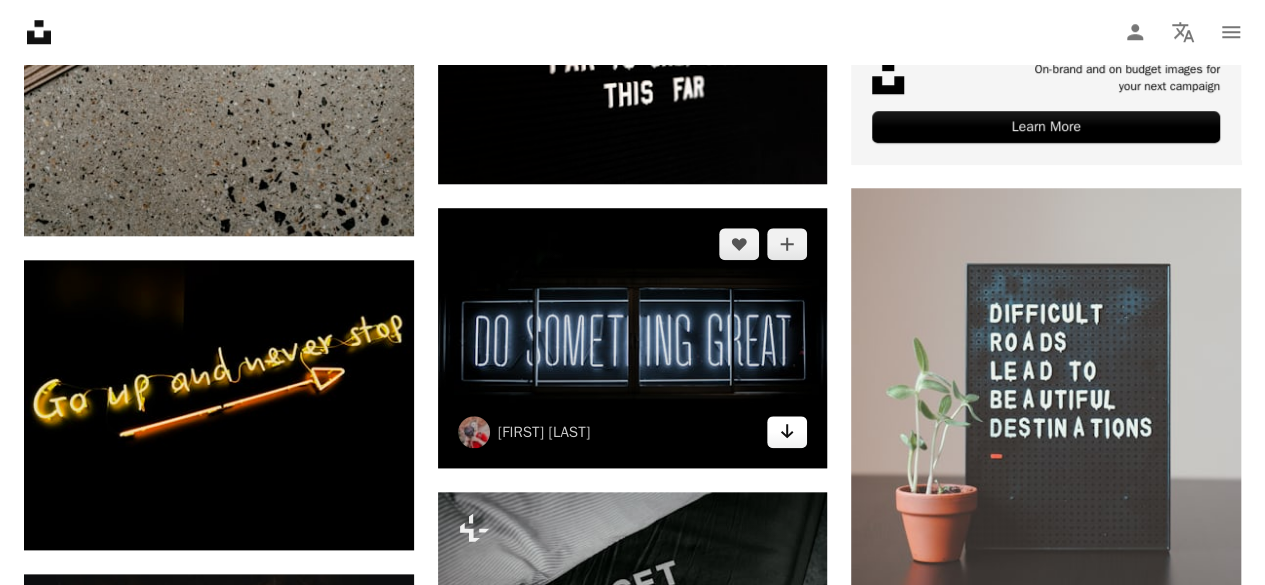 click on "Arrow pointing down" 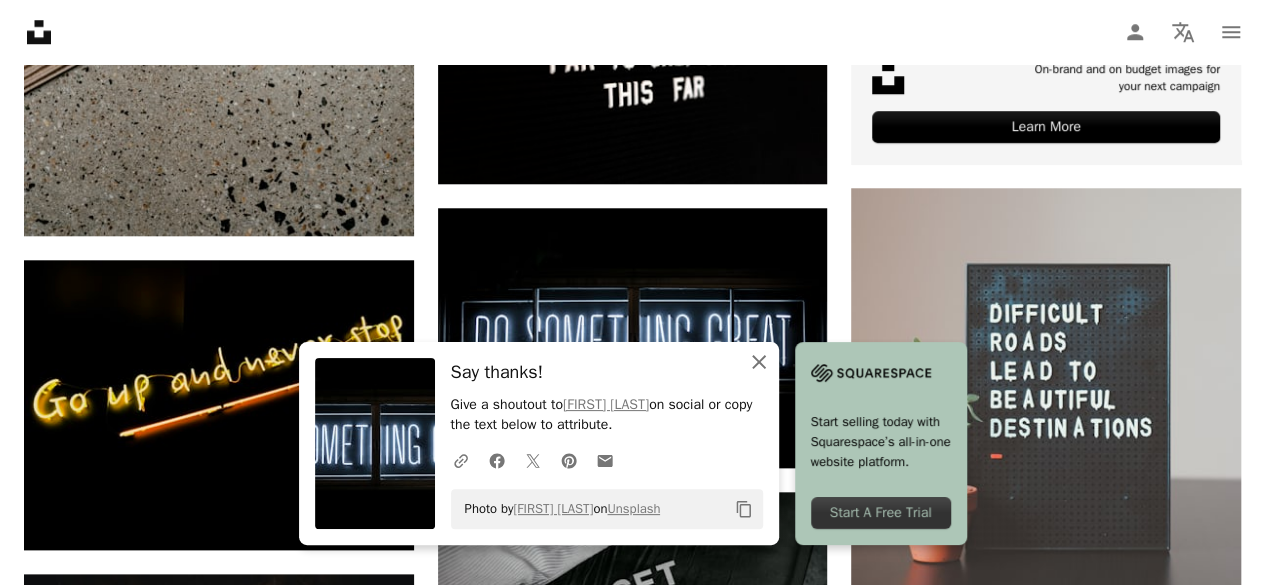 click 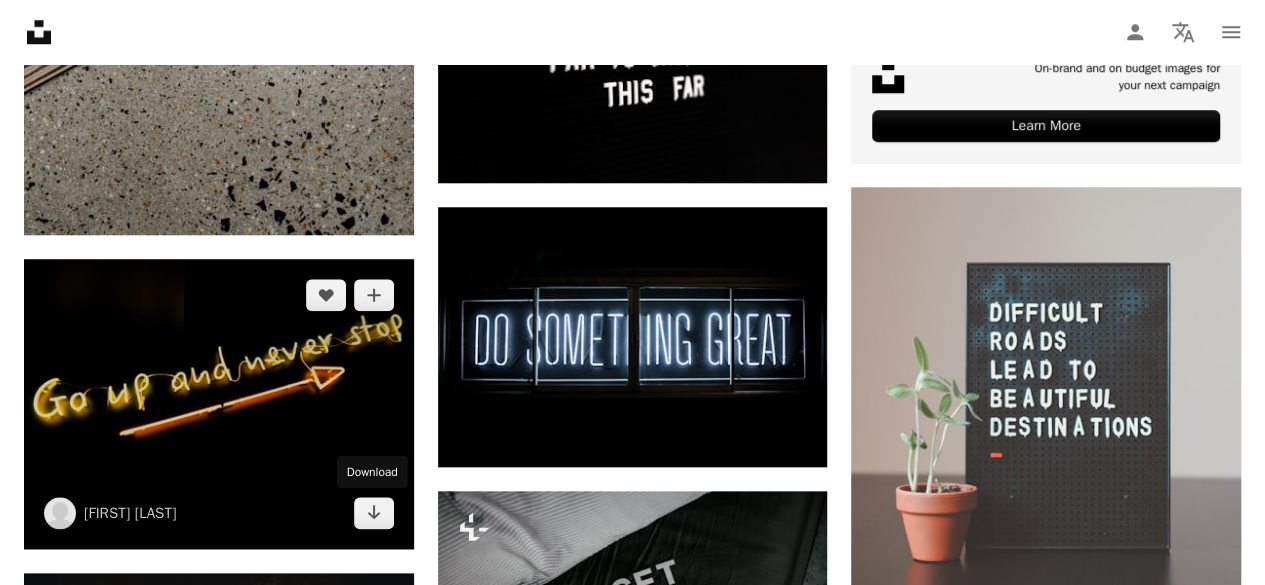 scroll, scrollTop: 900, scrollLeft: 0, axis: vertical 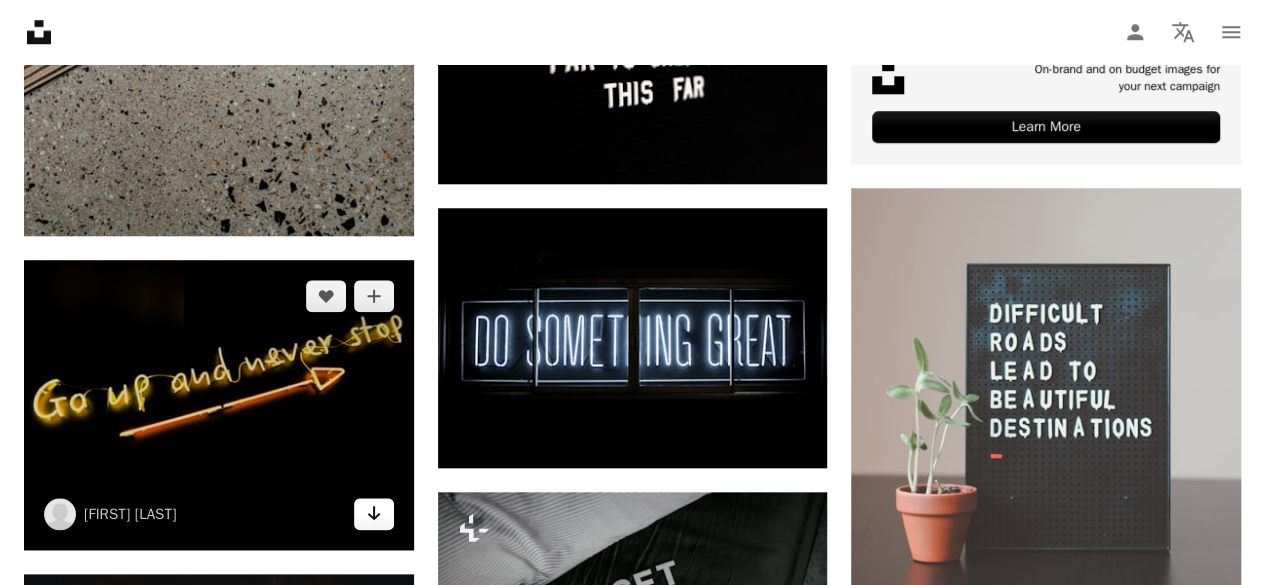 click on "Arrow pointing down" 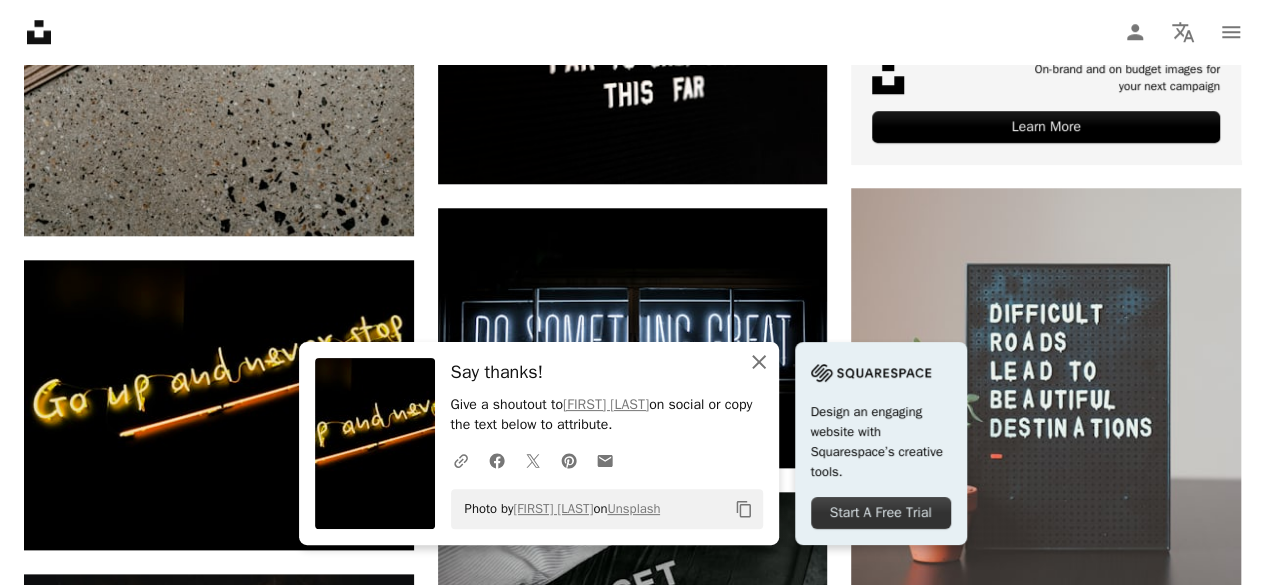 click on "An X shape" 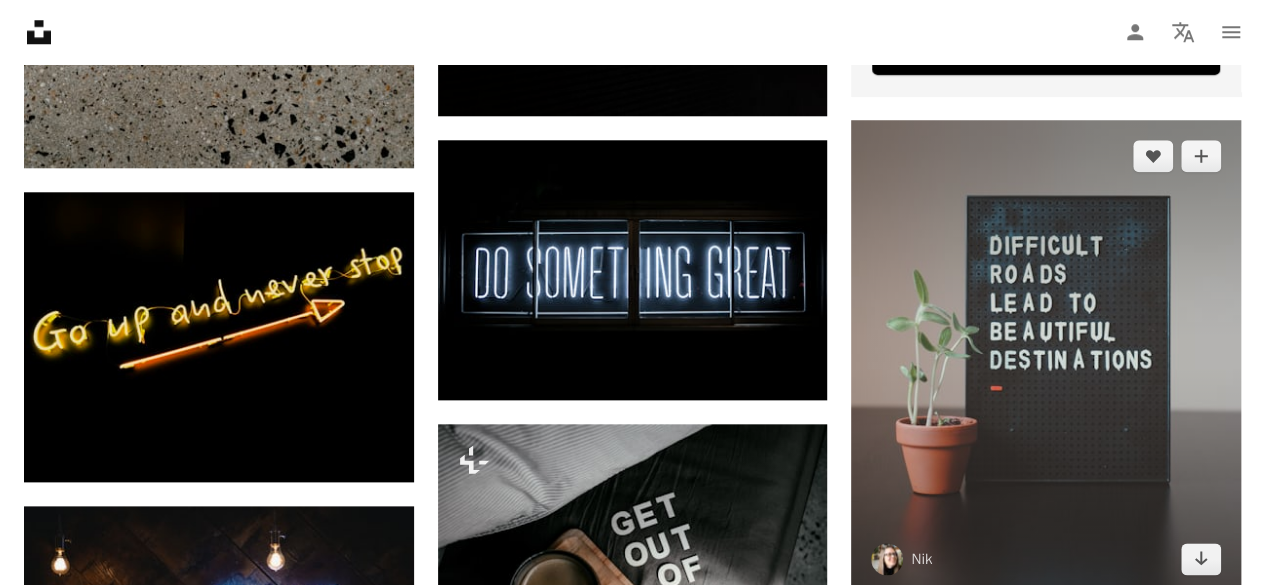 scroll, scrollTop: 1000, scrollLeft: 0, axis: vertical 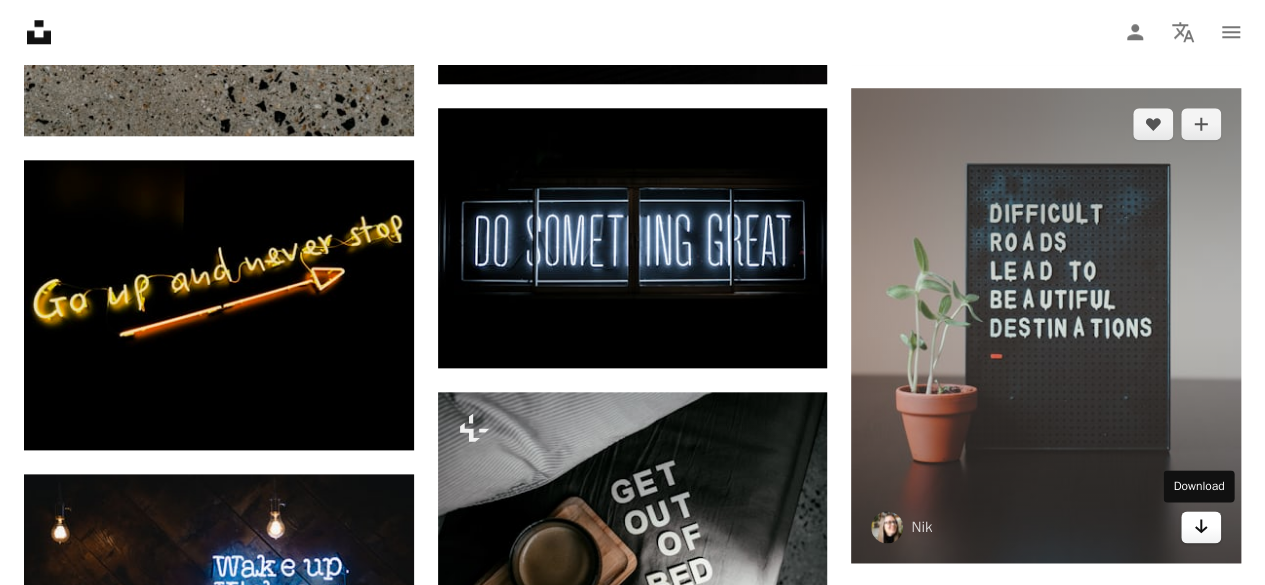 click on "Arrow pointing down" at bounding box center [1201, 527] 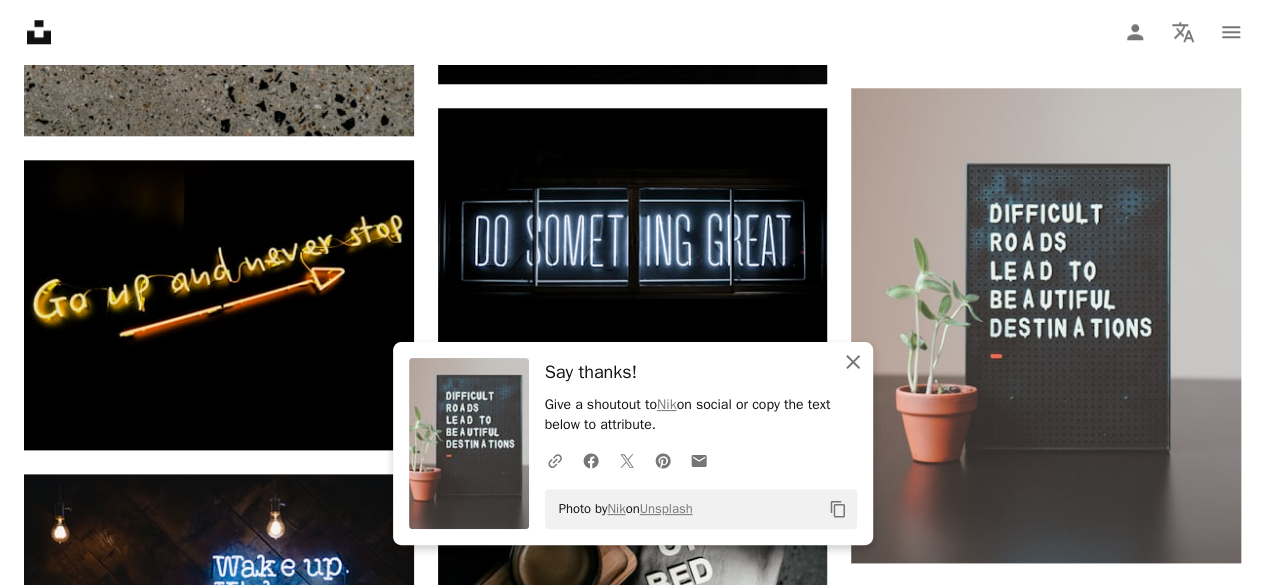 click on "An X shape" 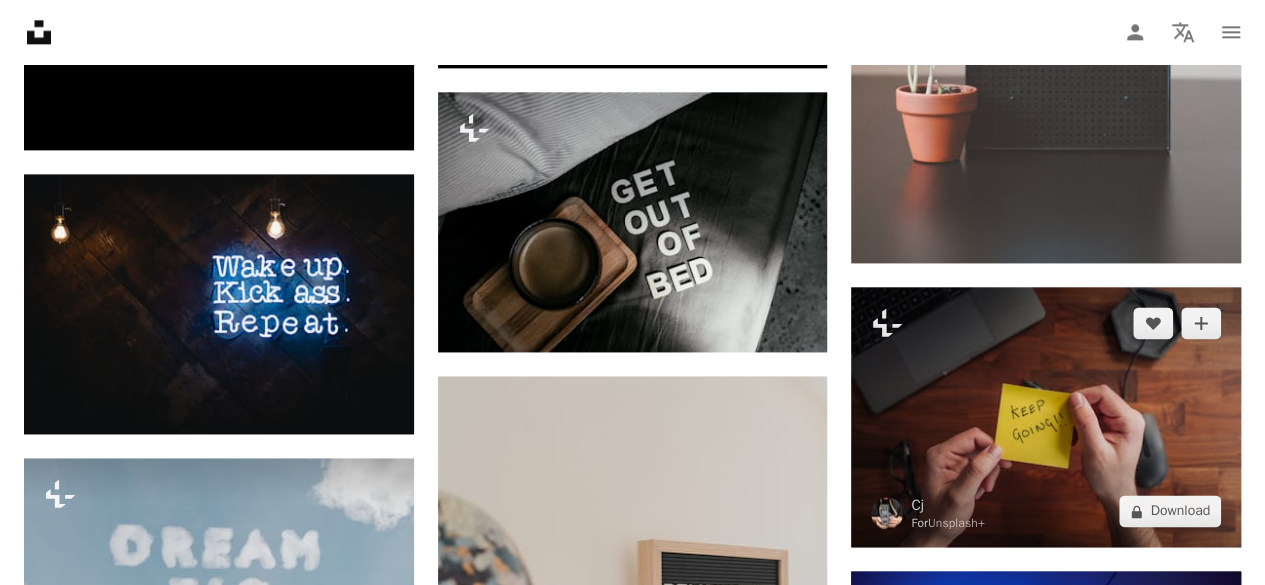 scroll, scrollTop: 1400, scrollLeft: 0, axis: vertical 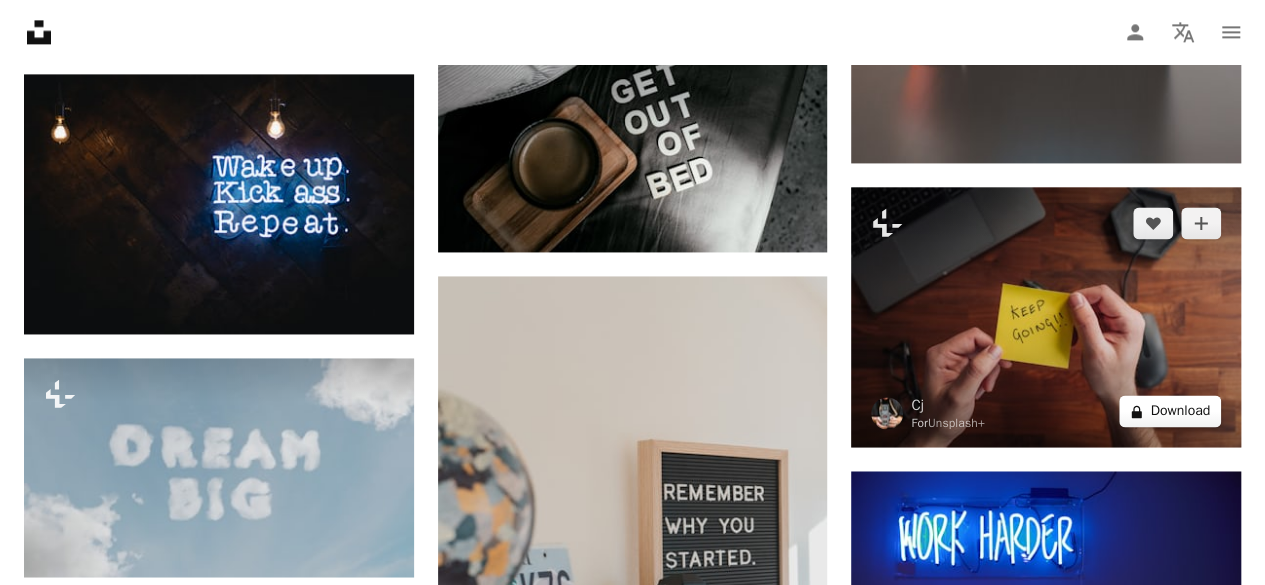 click on "A lock Download" at bounding box center (1170, 411) 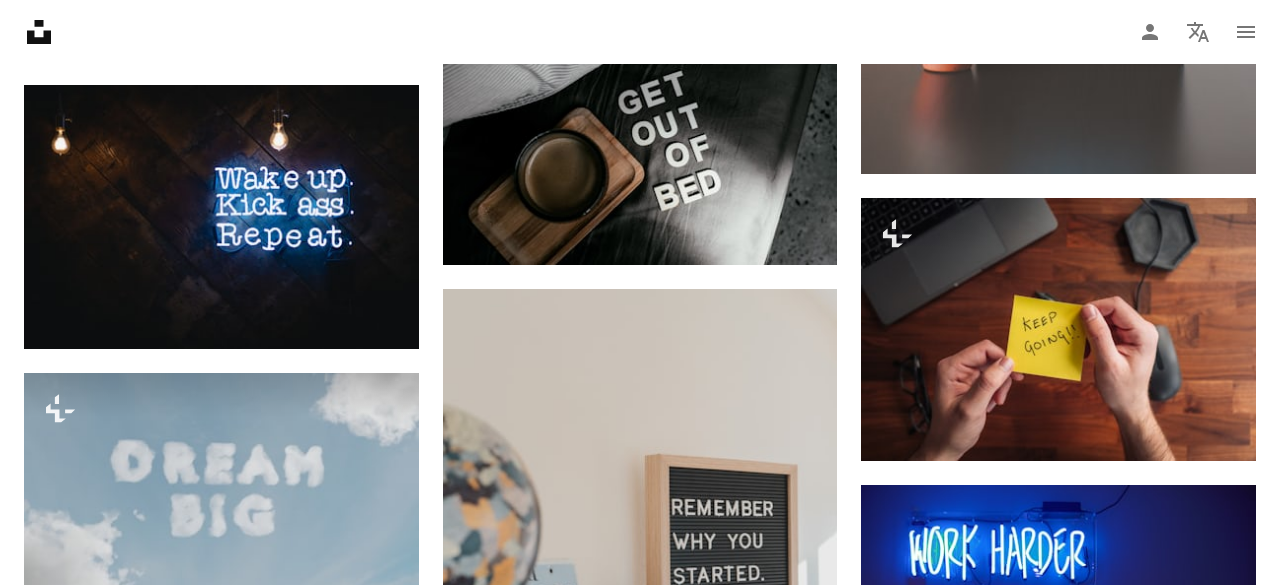 click on "An X shape" at bounding box center [20, 20] 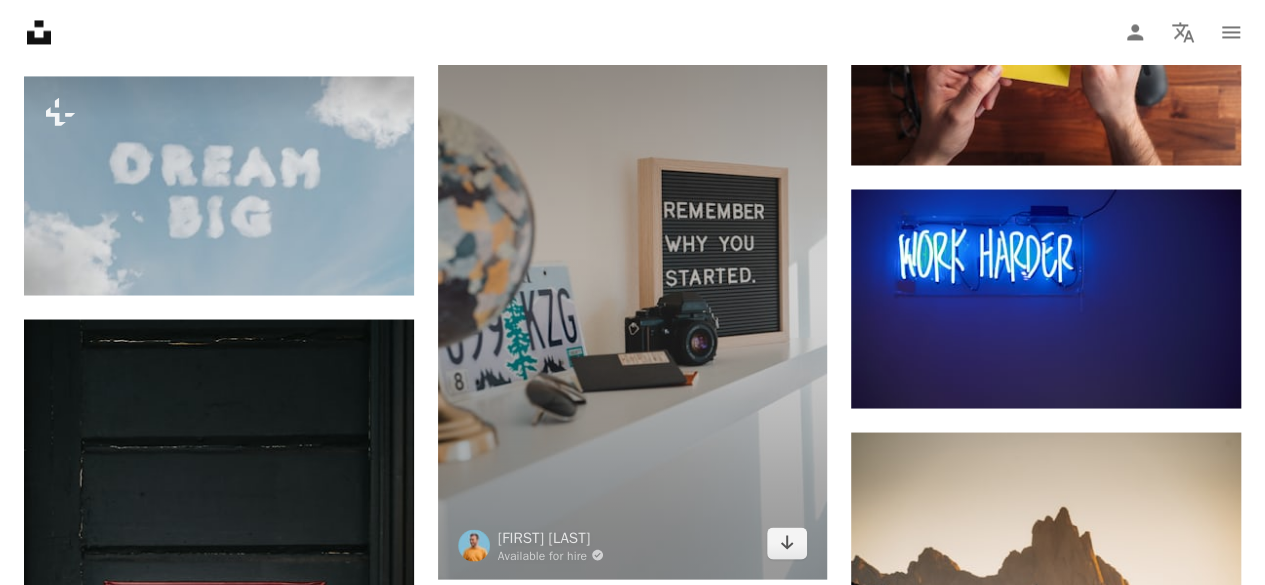 scroll, scrollTop: 1700, scrollLeft: 0, axis: vertical 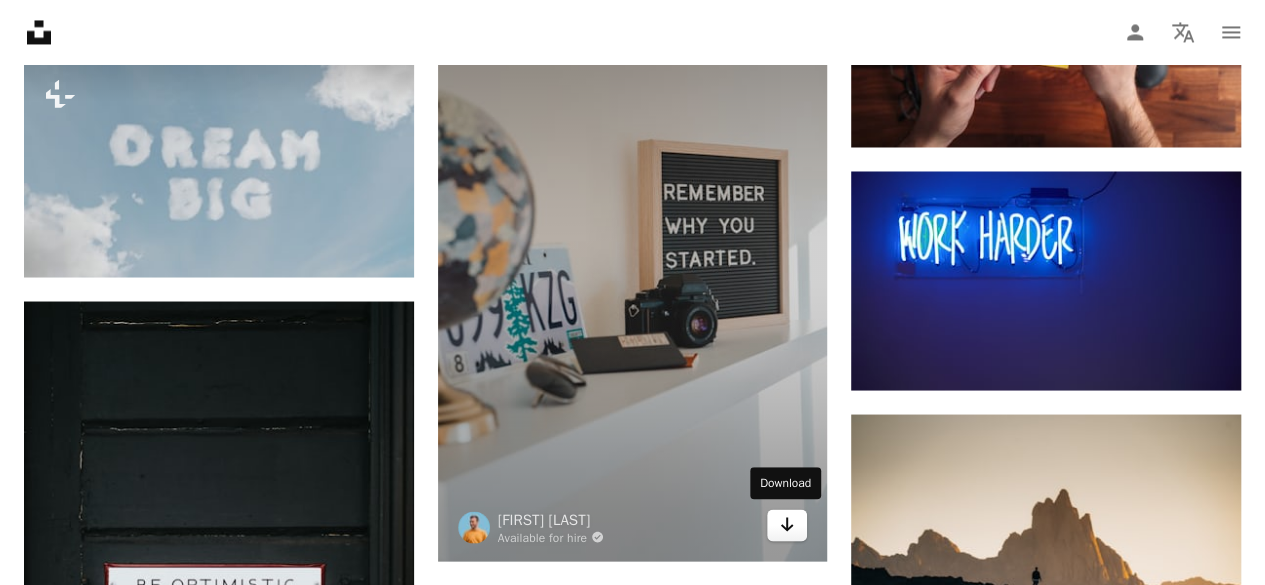 click on "Arrow pointing down" 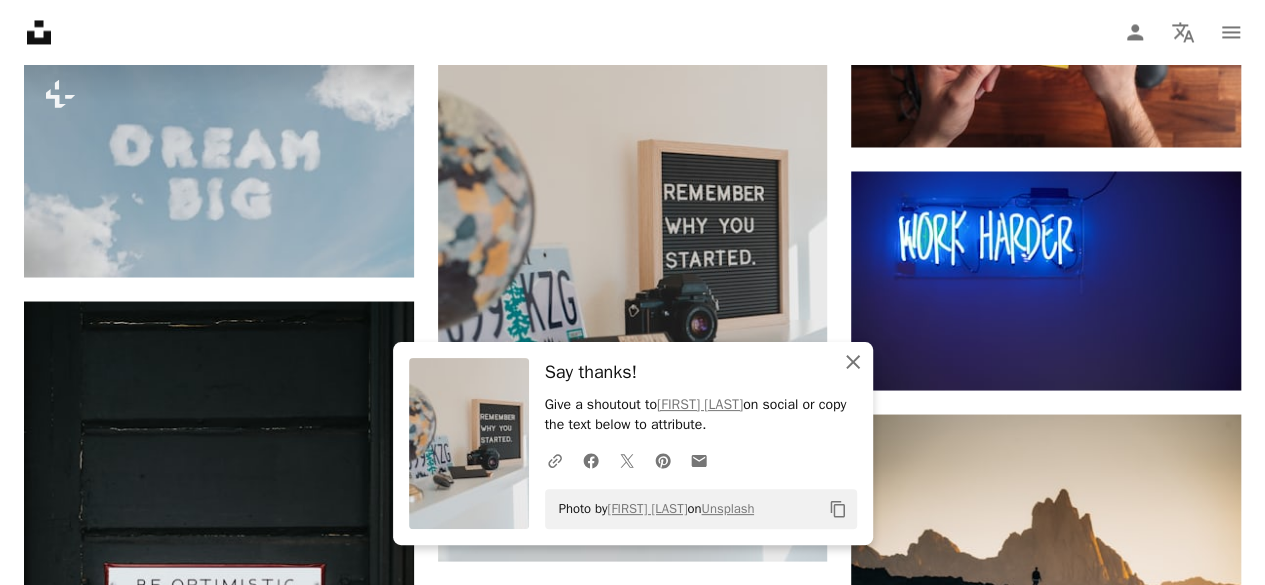 click on "An X shape" 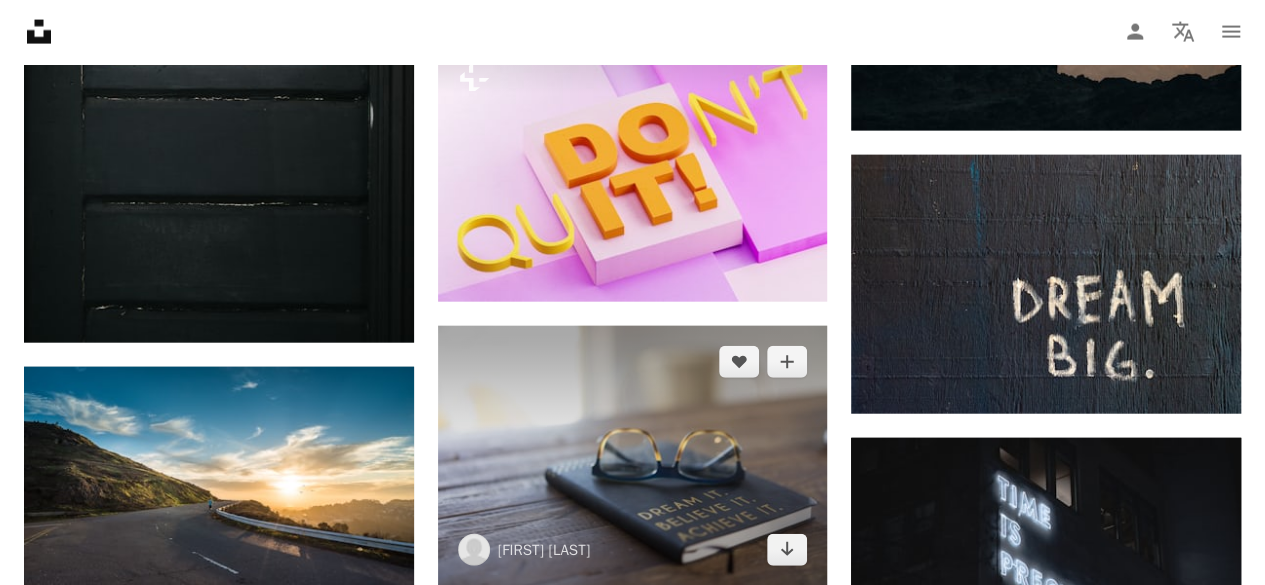 scroll, scrollTop: 2300, scrollLeft: 0, axis: vertical 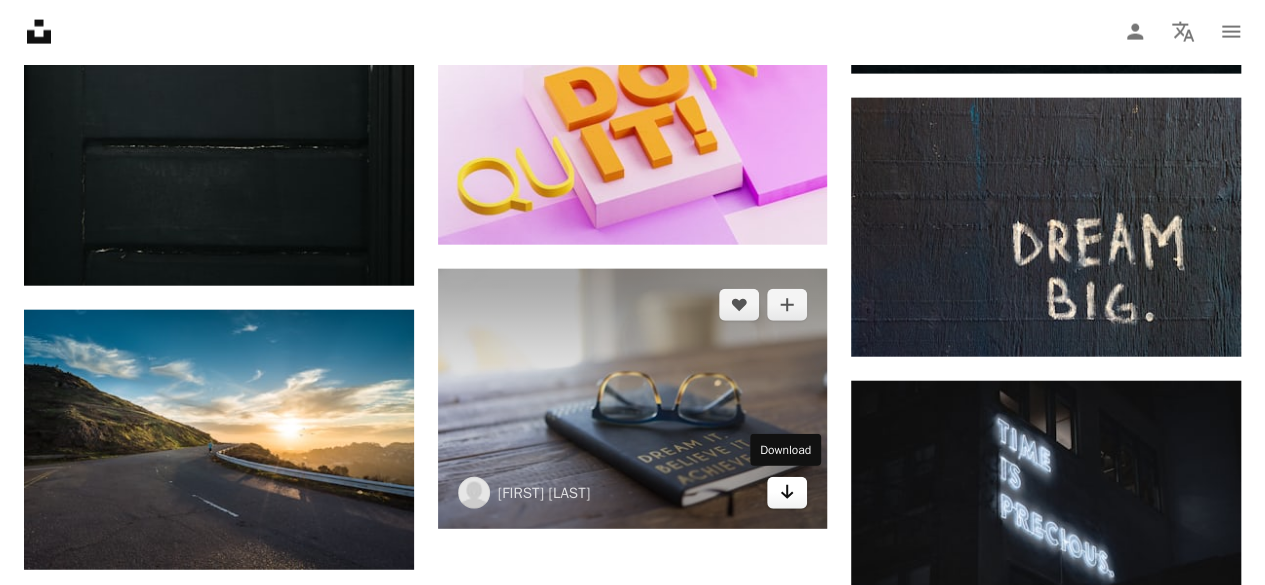 click on "Arrow pointing down" 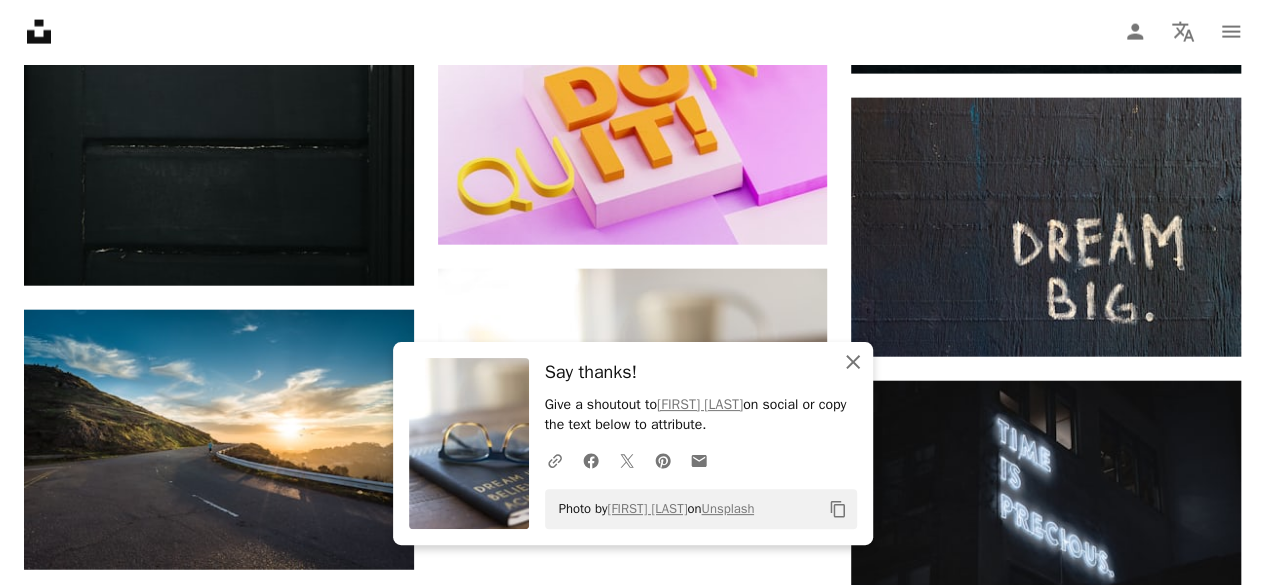 drag, startPoint x: 862, startPoint y: 366, endPoint x: 852, endPoint y: 372, distance: 11.661903 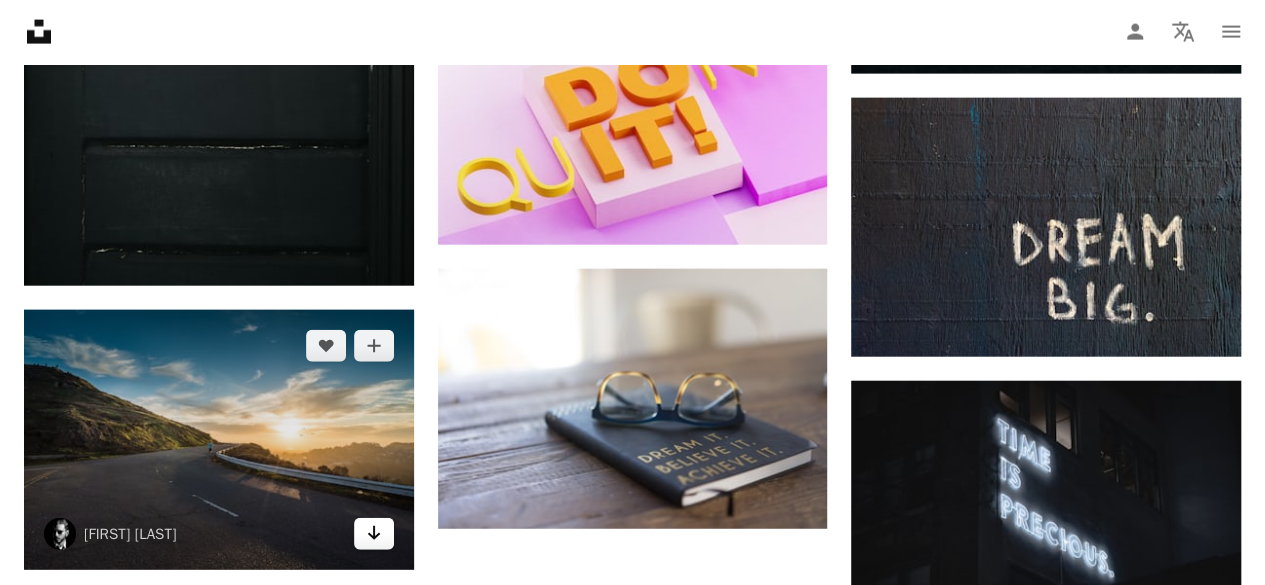 click on "Arrow pointing down" 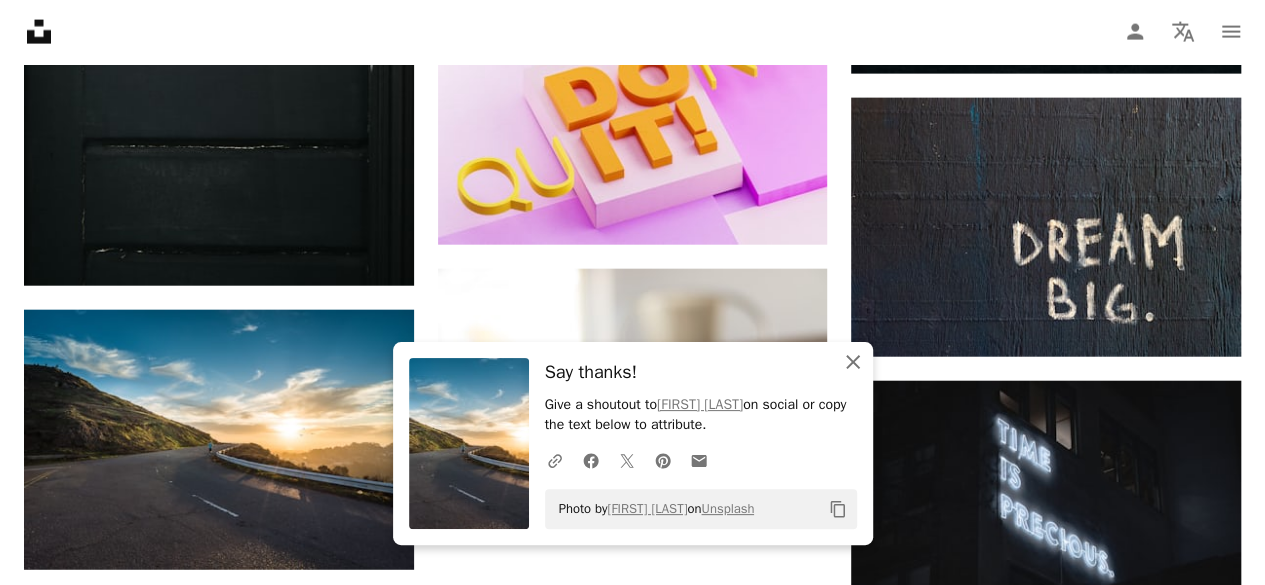 click on "An X shape" 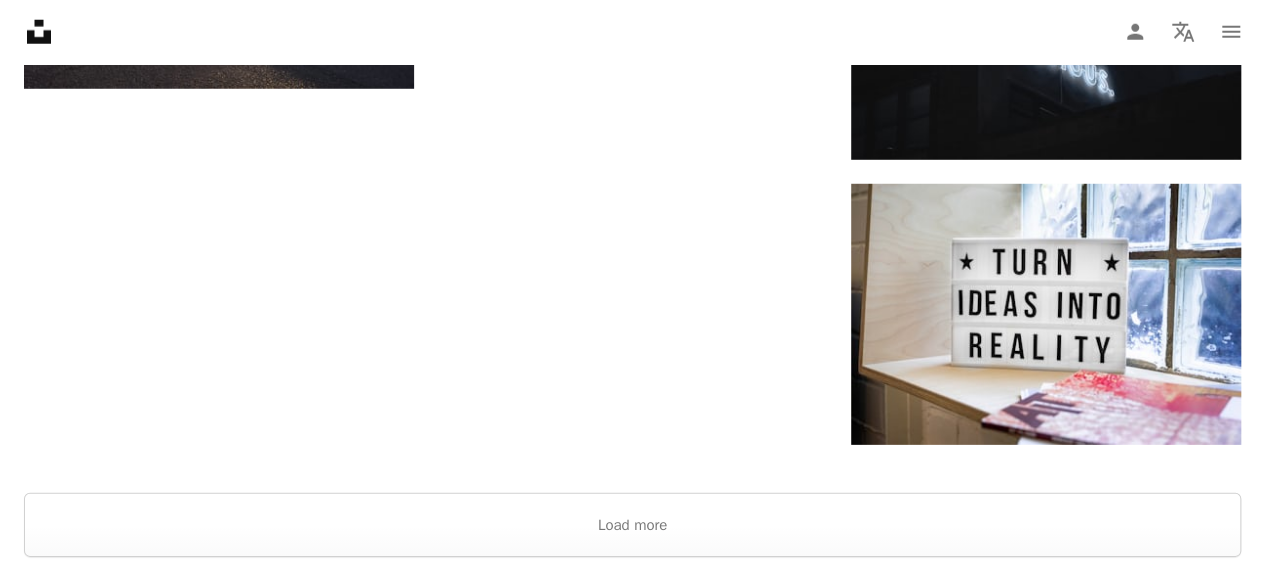 scroll, scrollTop: 2800, scrollLeft: 0, axis: vertical 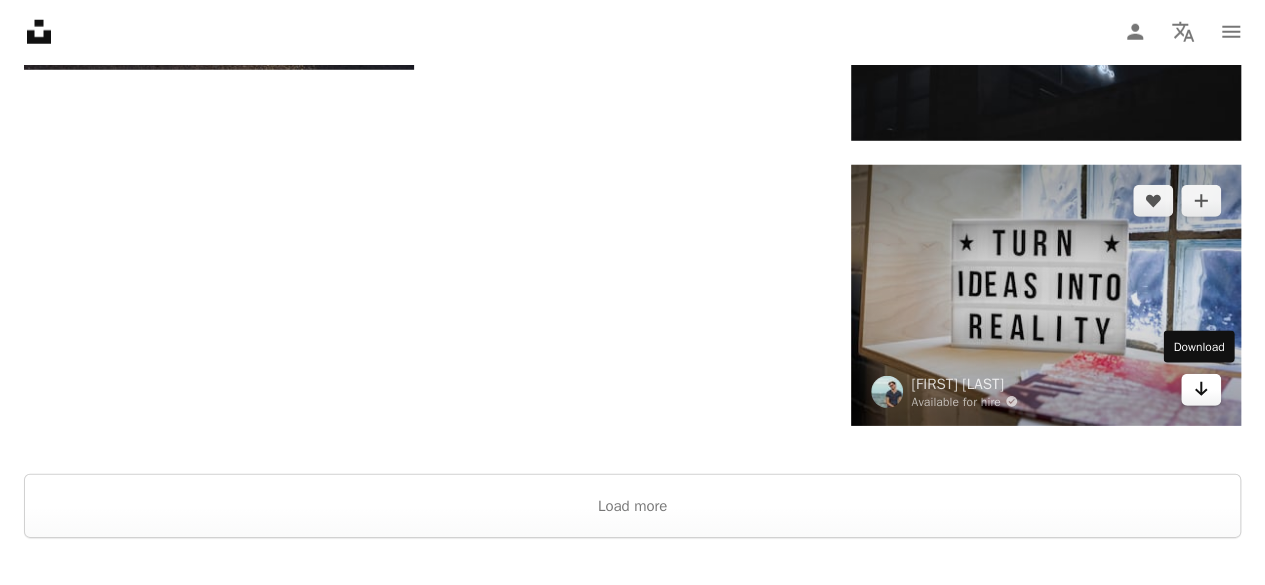 click 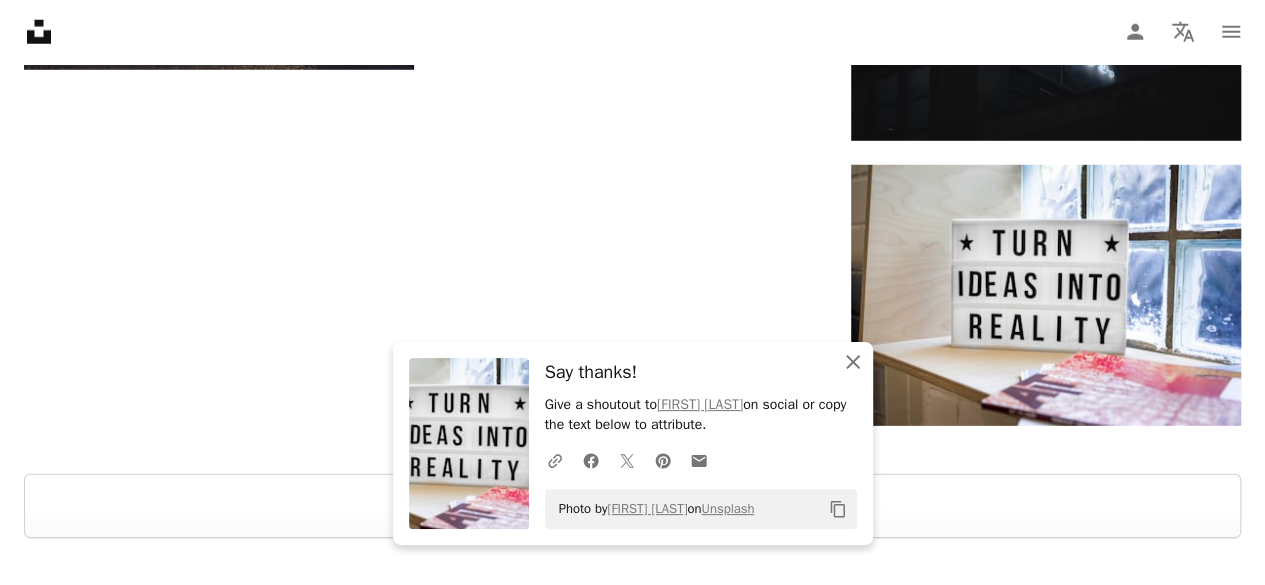 click on "An X shape" 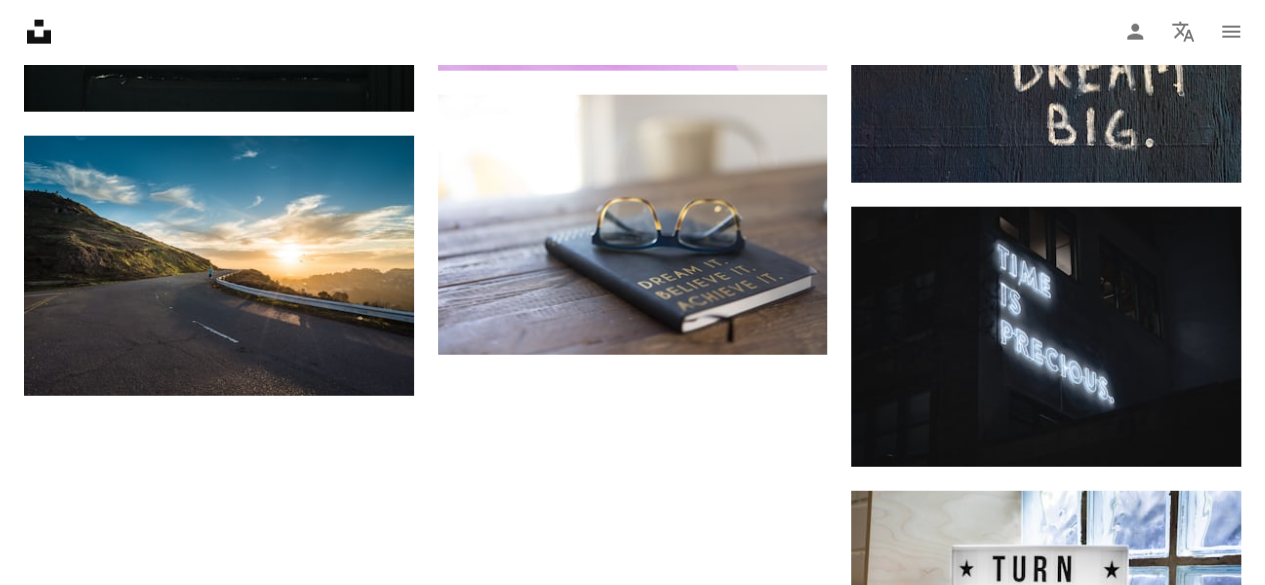 scroll, scrollTop: 2900, scrollLeft: 0, axis: vertical 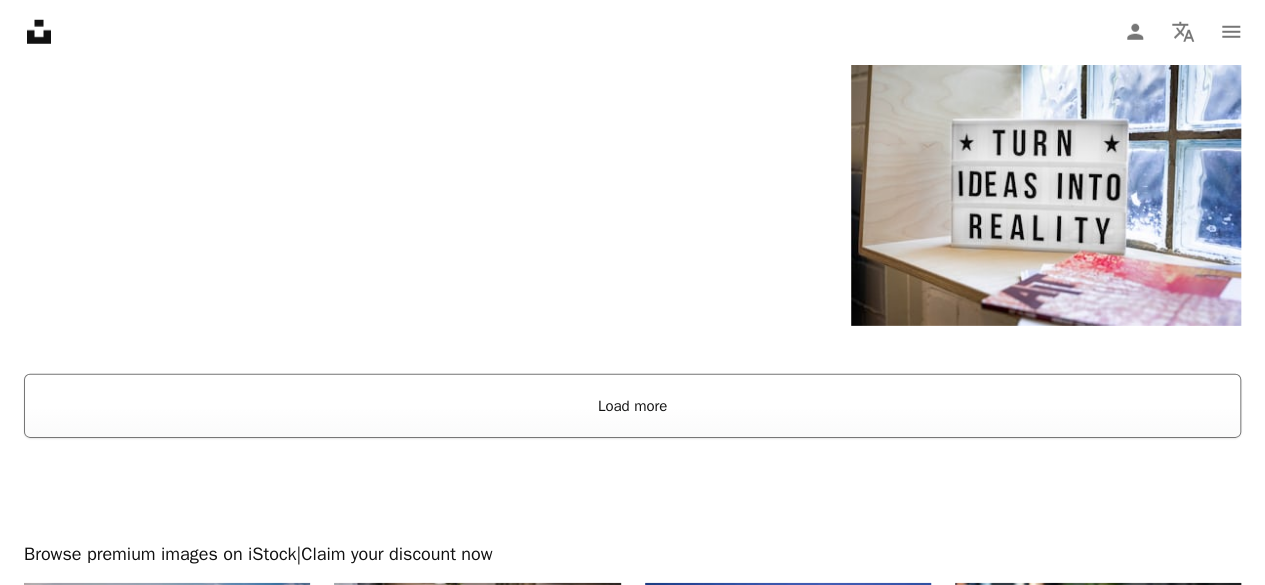 click on "Load more" at bounding box center [632, 406] 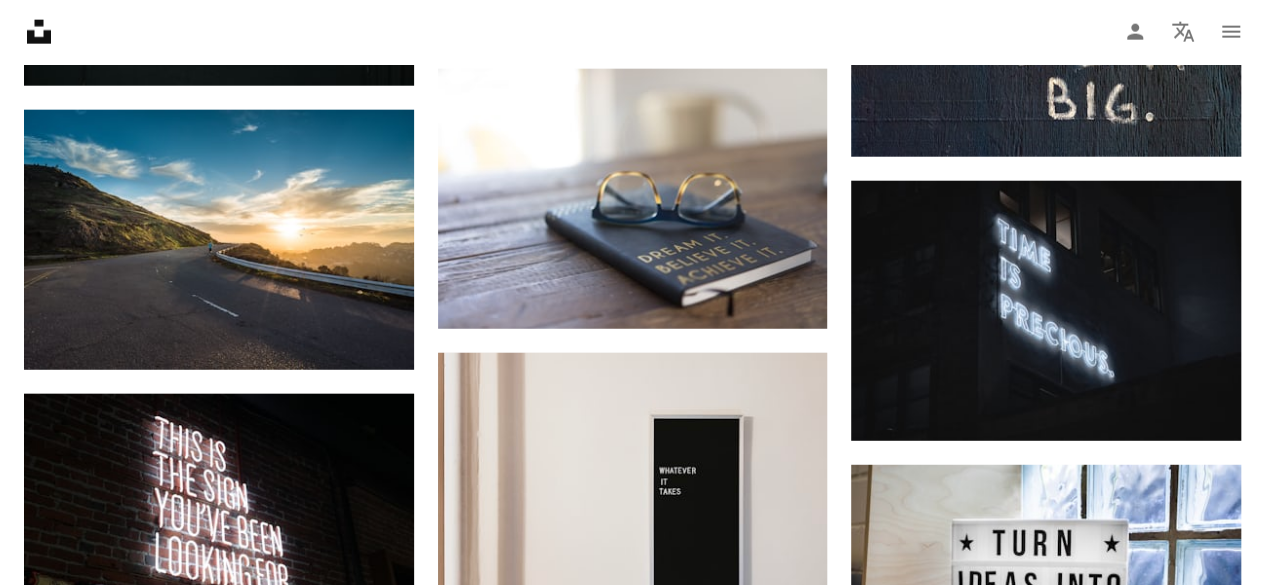 scroll, scrollTop: 2800, scrollLeft: 0, axis: vertical 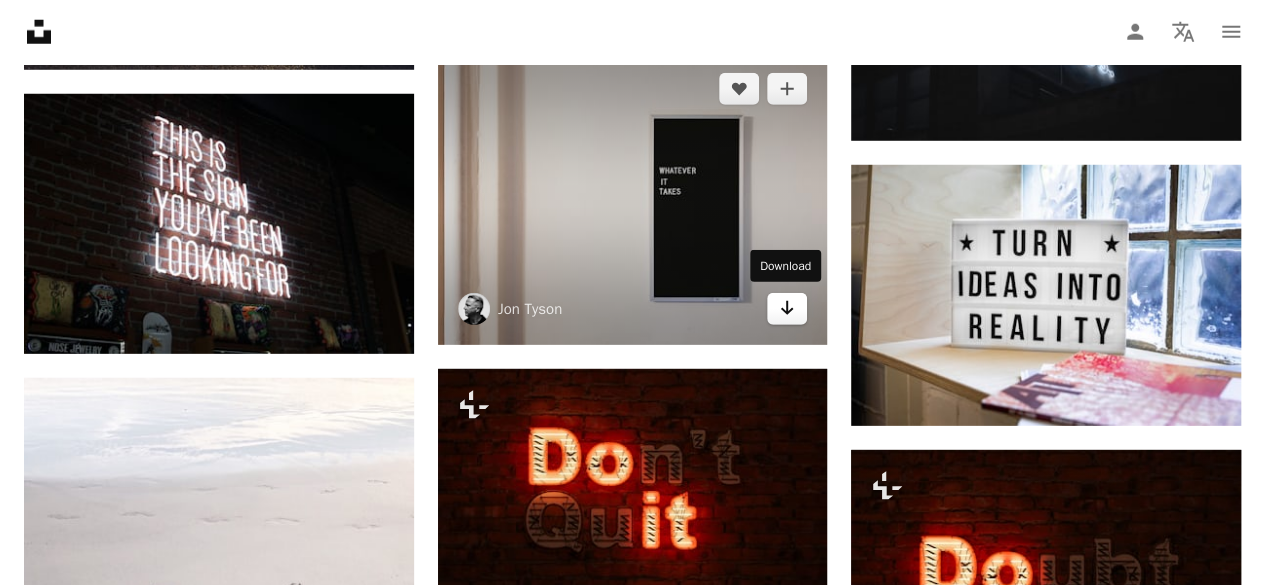 click on "Arrow pointing down" 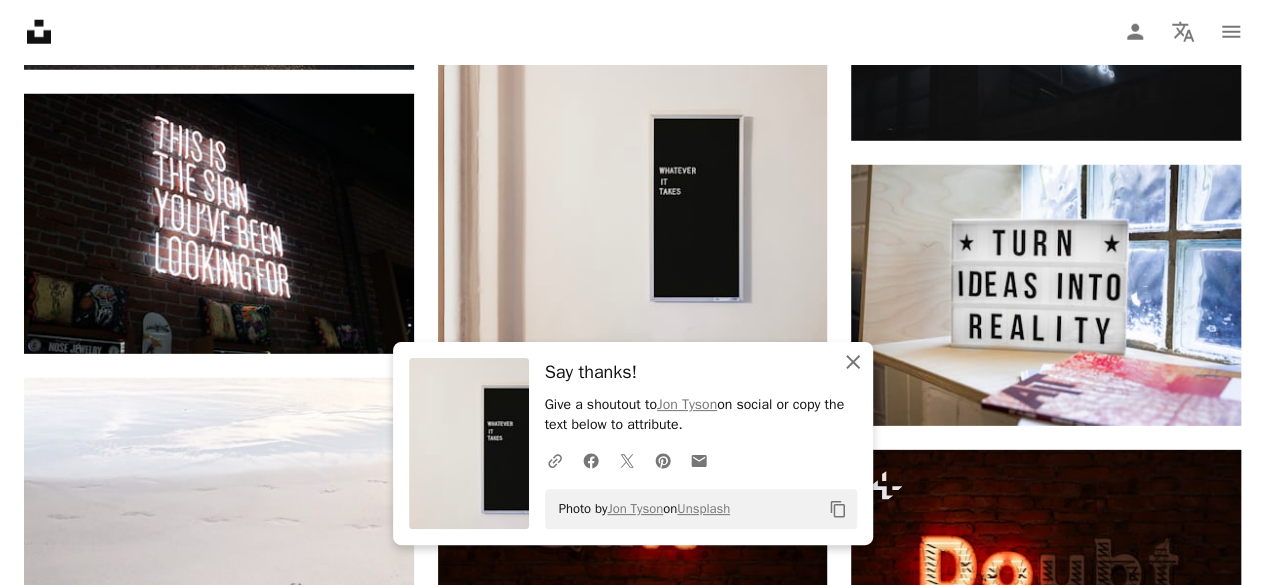 click 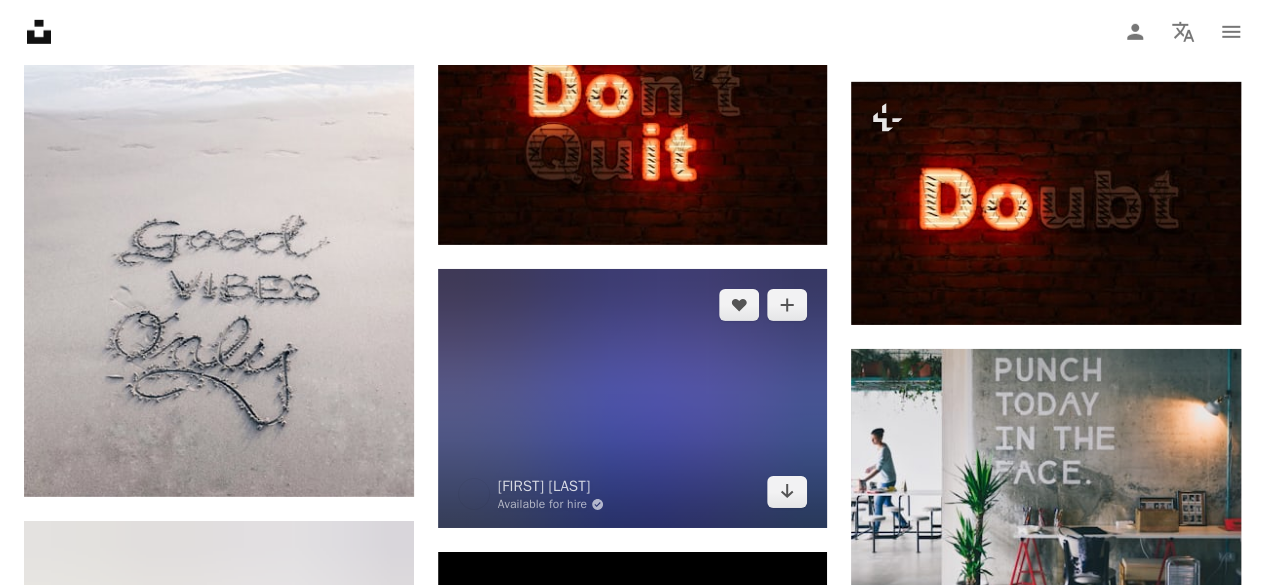 scroll, scrollTop: 3200, scrollLeft: 0, axis: vertical 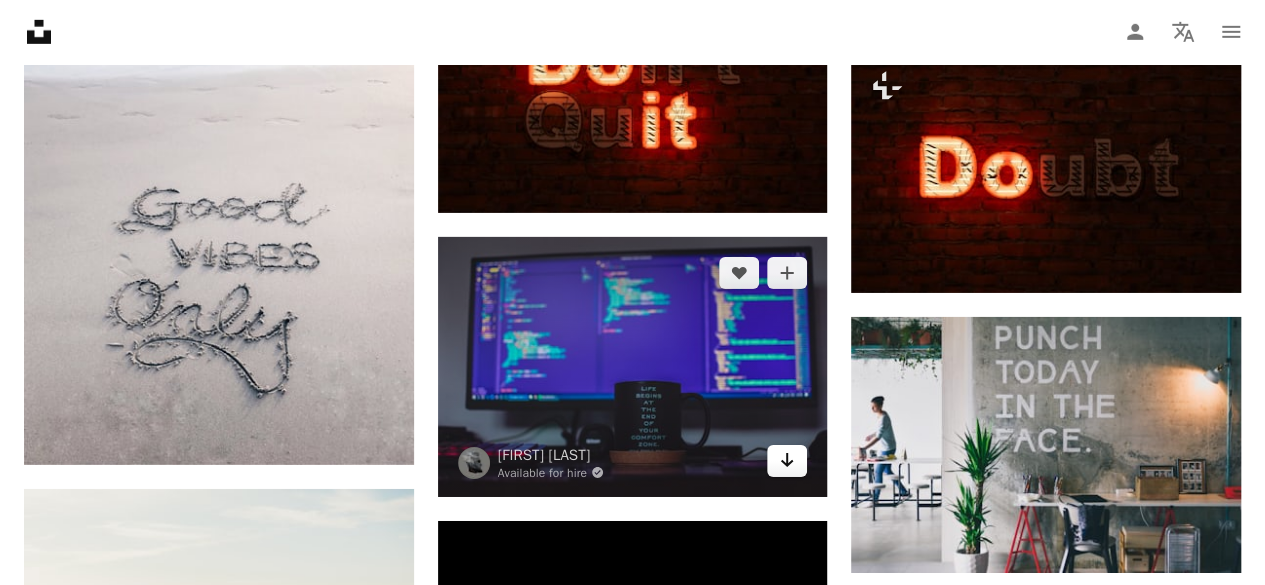 click on "Arrow pointing down" 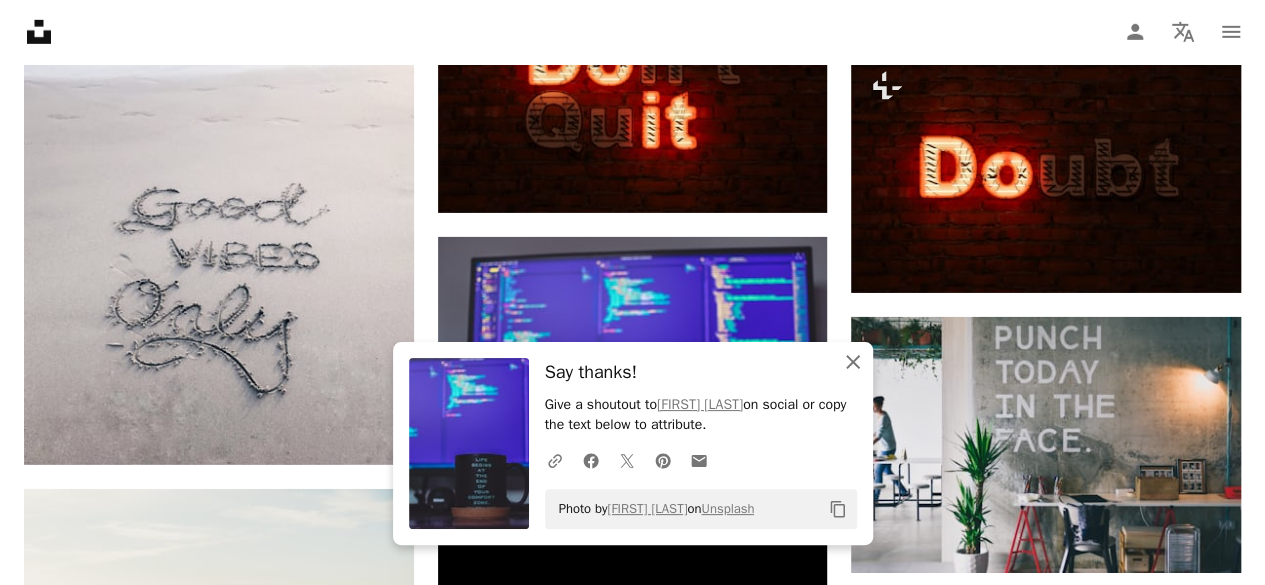 click on "An X shape" 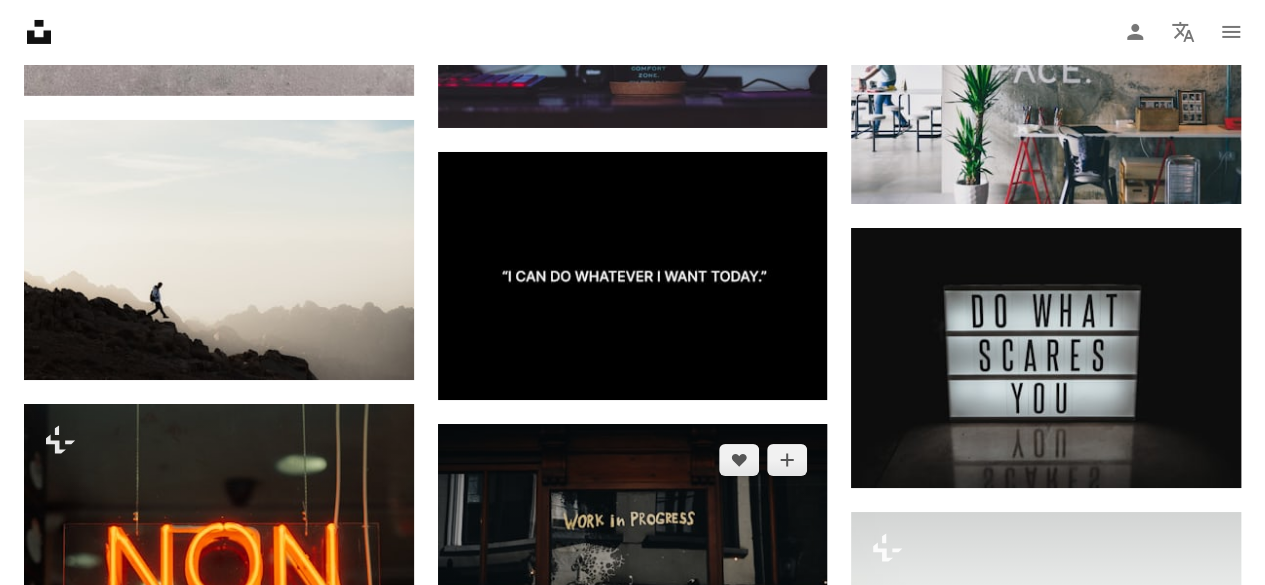 scroll, scrollTop: 3600, scrollLeft: 0, axis: vertical 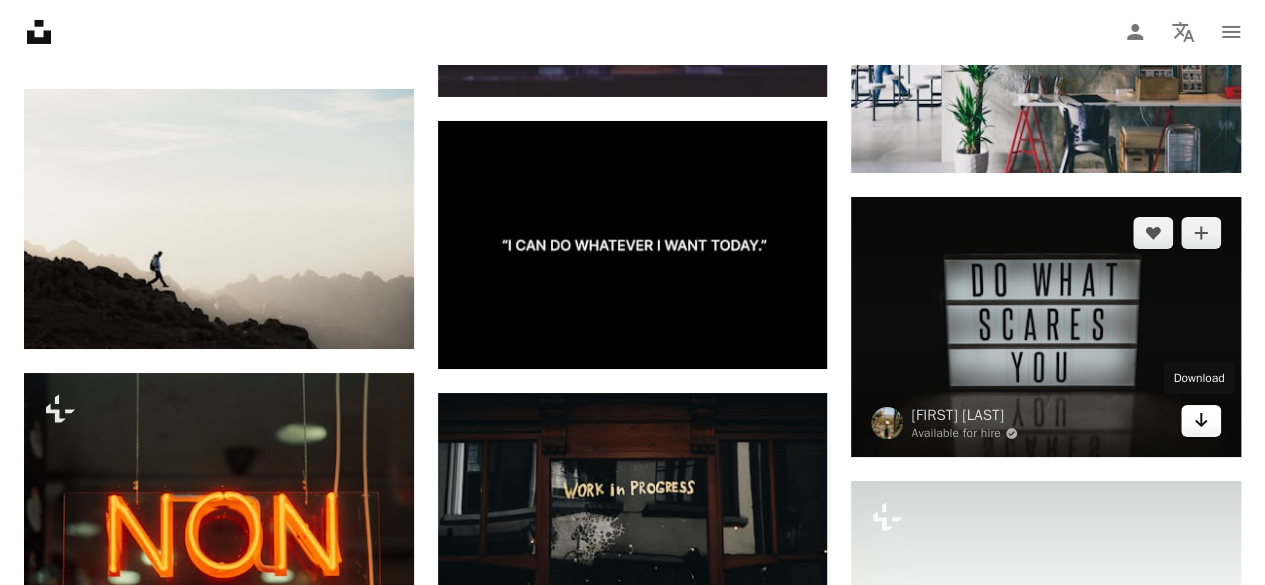 click on "Arrow pointing down" at bounding box center (1201, 421) 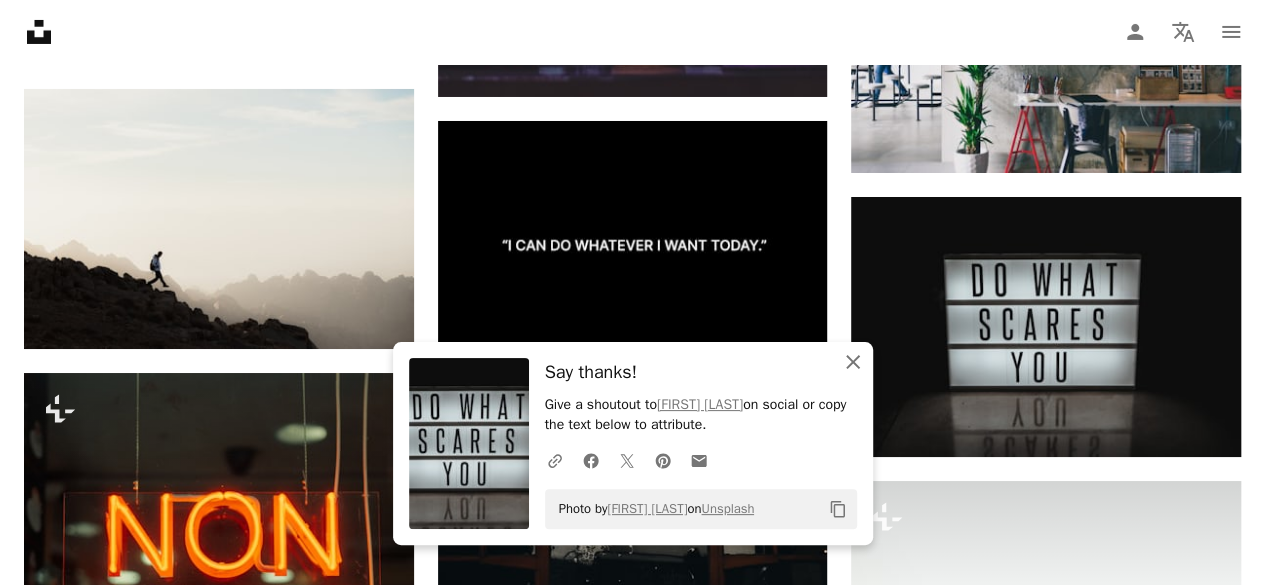 click on "An X shape" 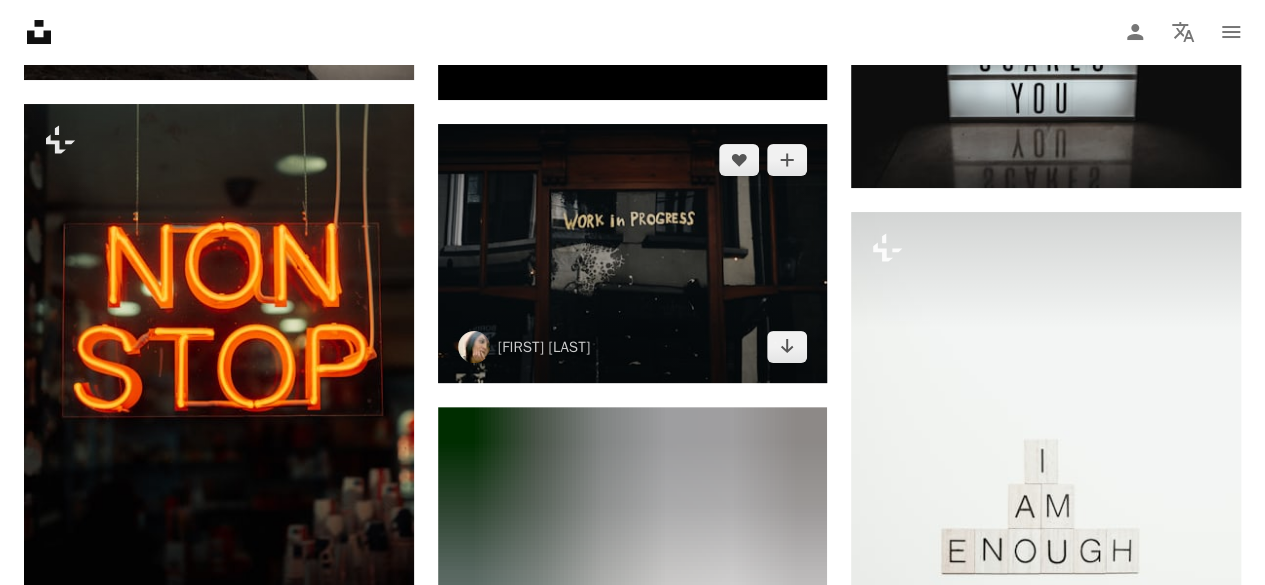 scroll, scrollTop: 3900, scrollLeft: 0, axis: vertical 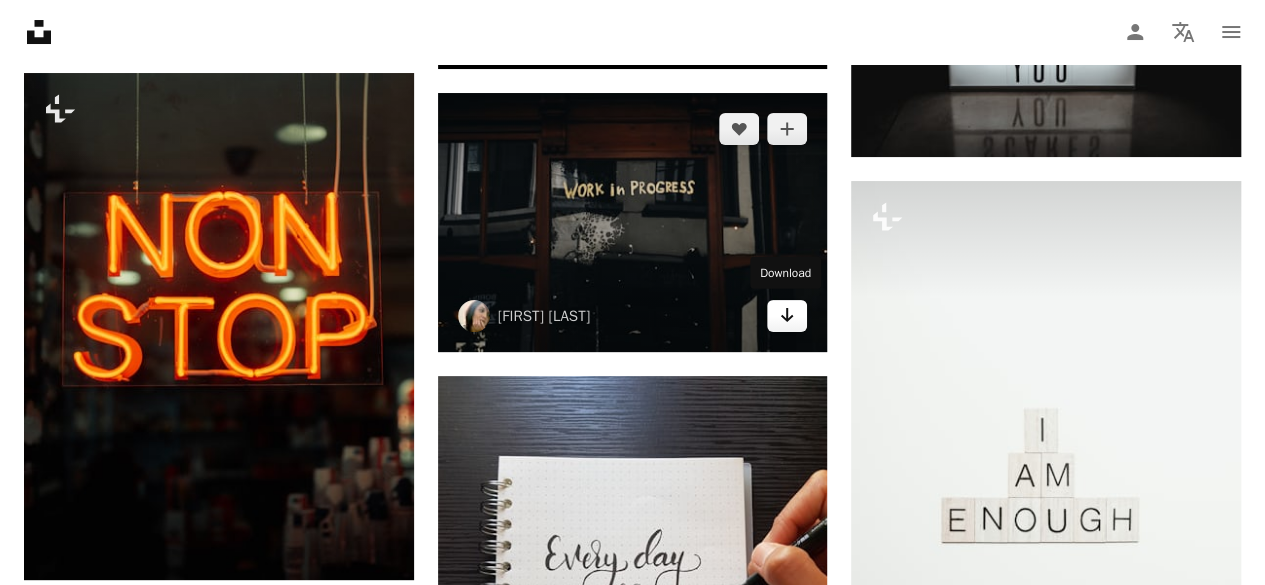 click on "Arrow pointing down" 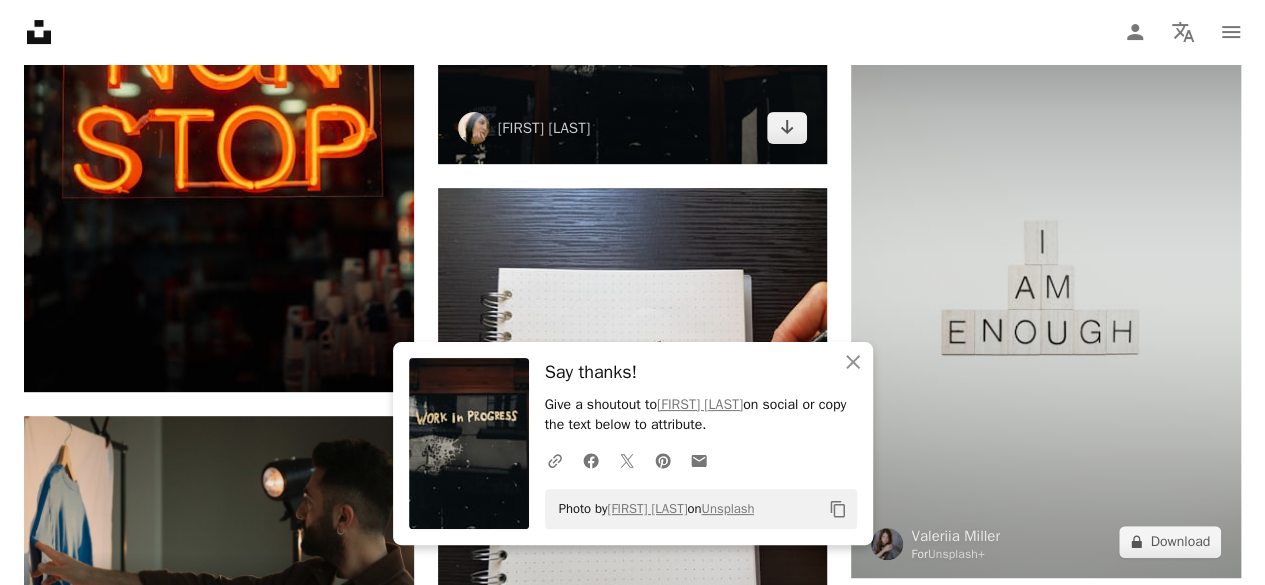 scroll, scrollTop: 4100, scrollLeft: 0, axis: vertical 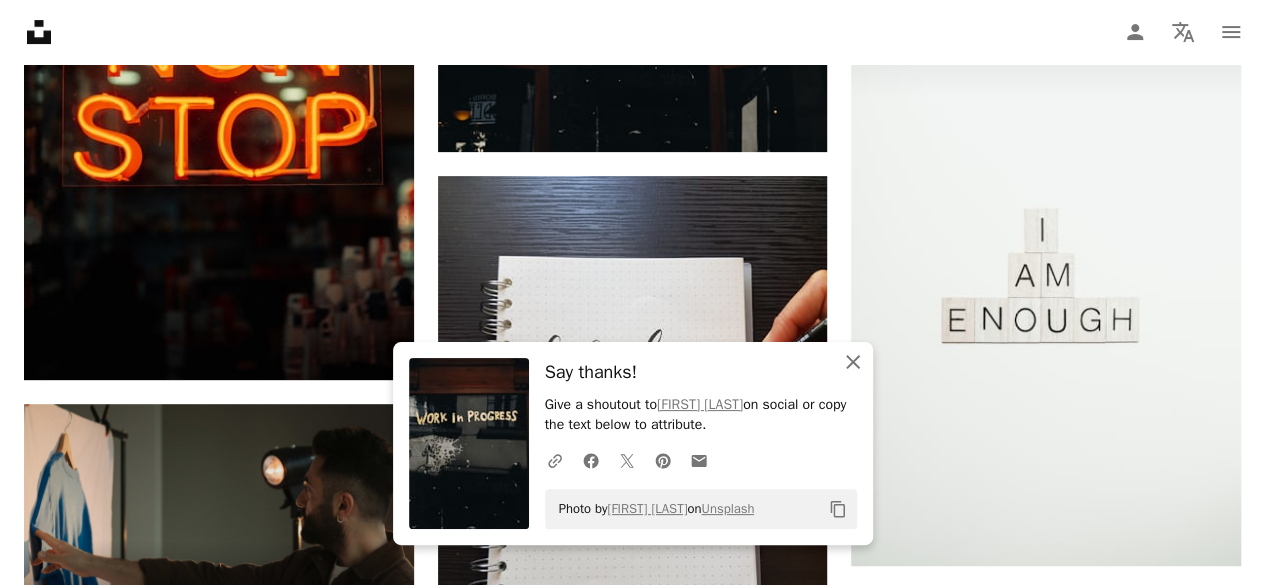 click 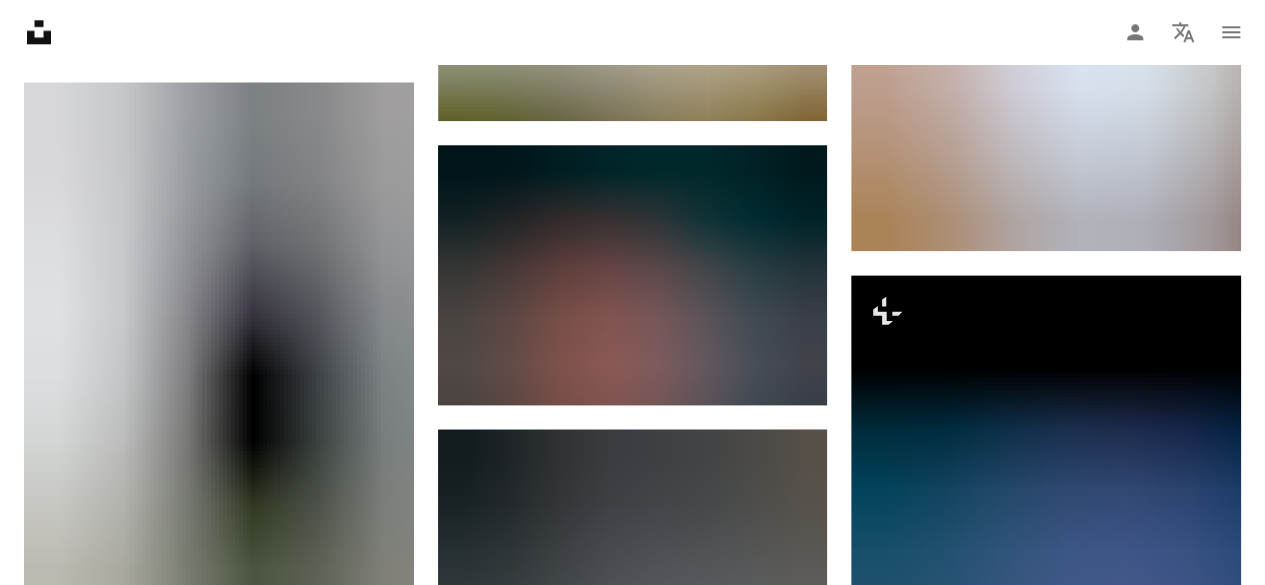 scroll, scrollTop: 5000, scrollLeft: 0, axis: vertical 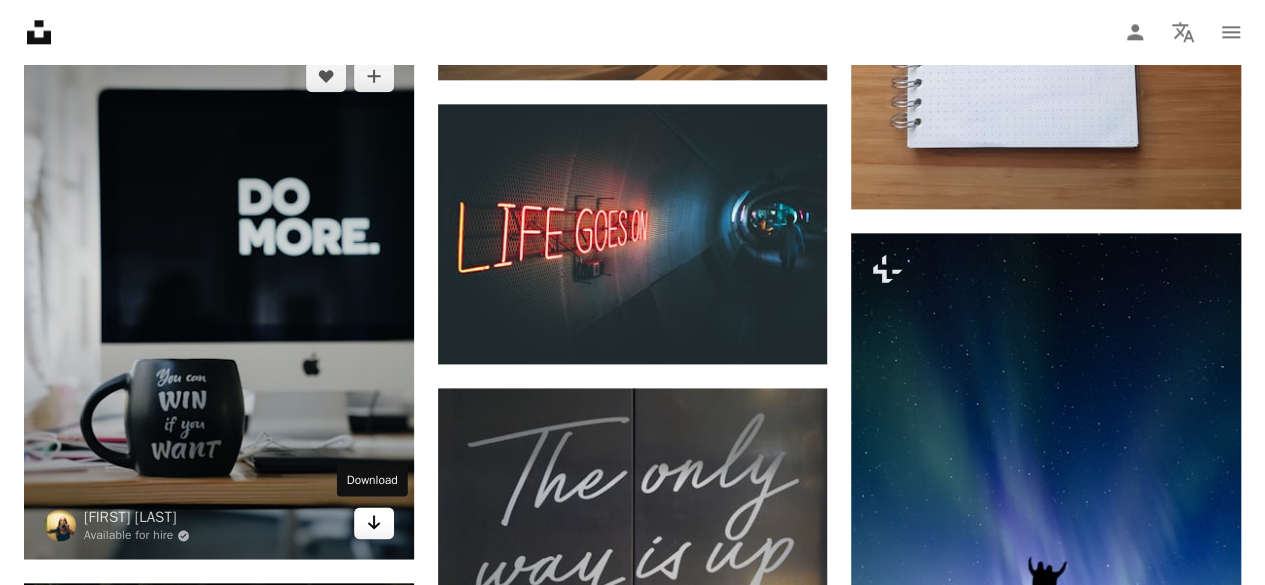 click on "Arrow pointing down" 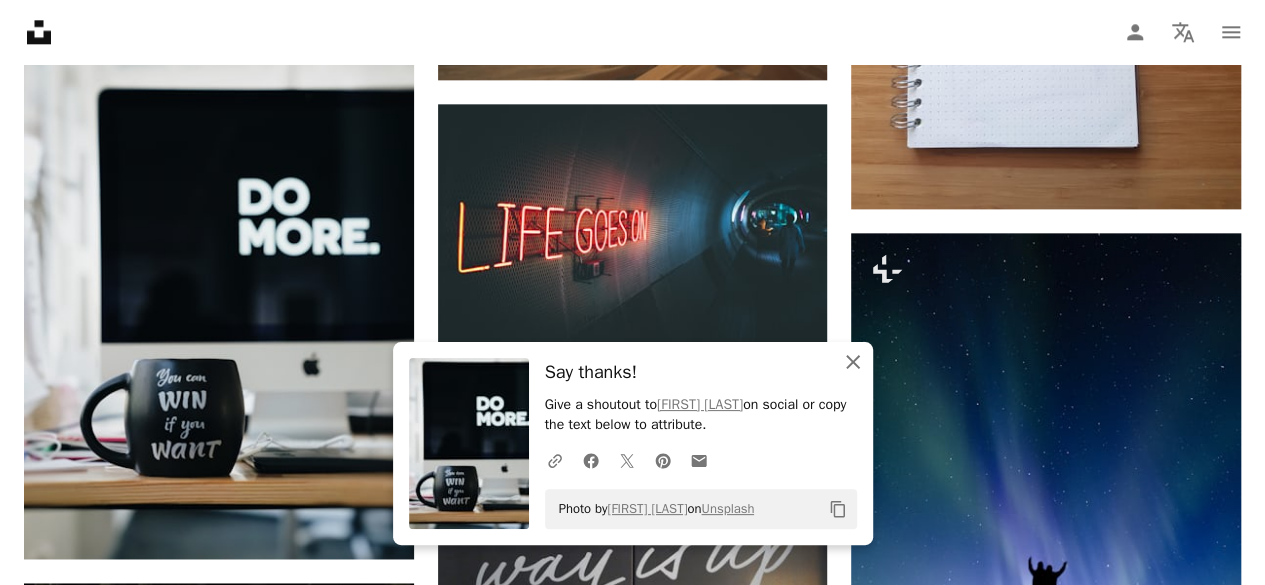 click 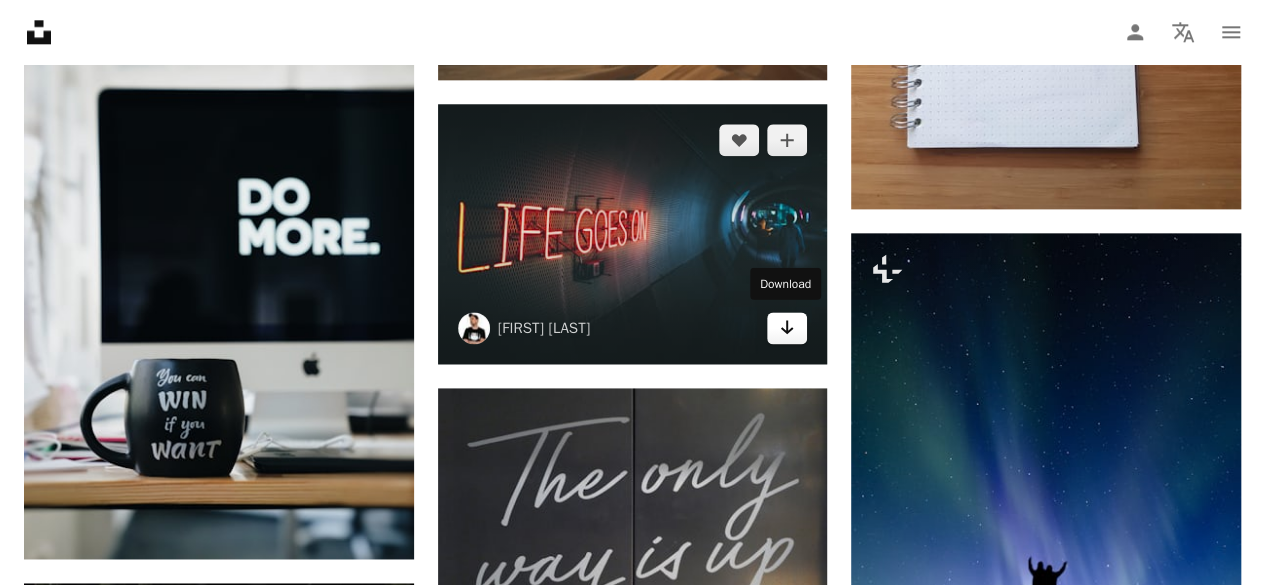 click 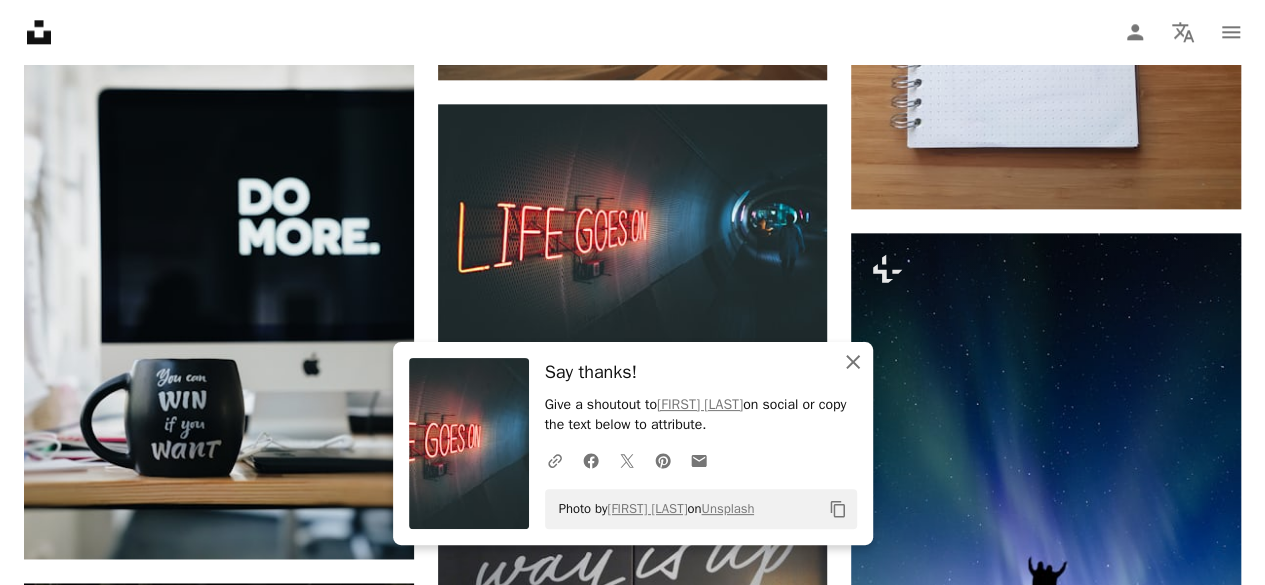 click 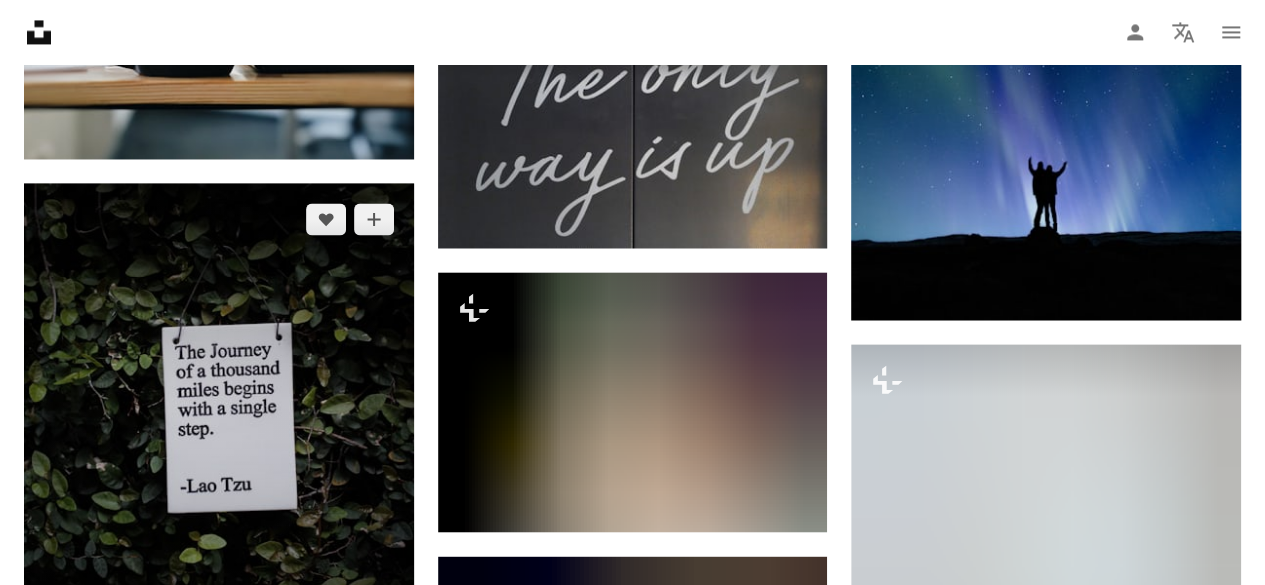 scroll, scrollTop: 5500, scrollLeft: 0, axis: vertical 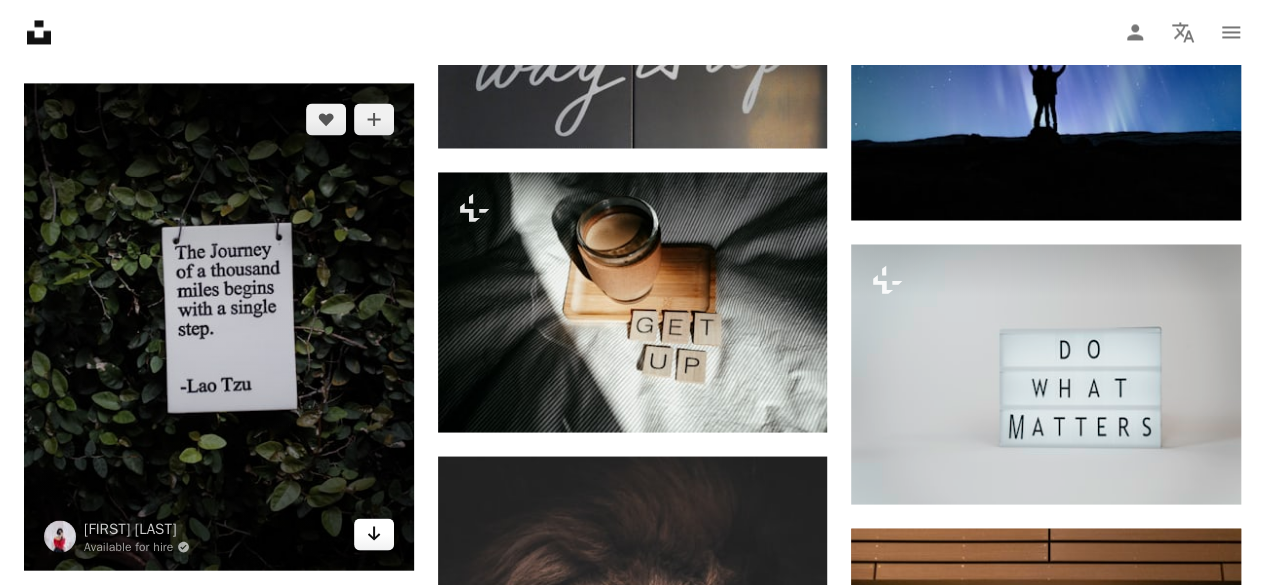 click on "Arrow pointing down" 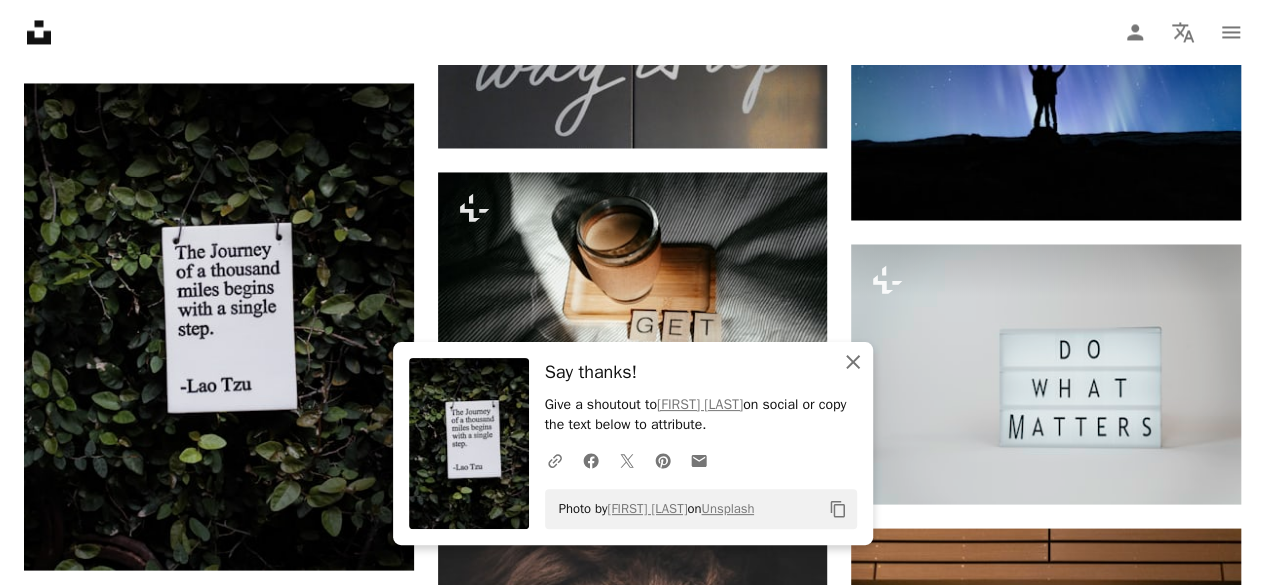 click 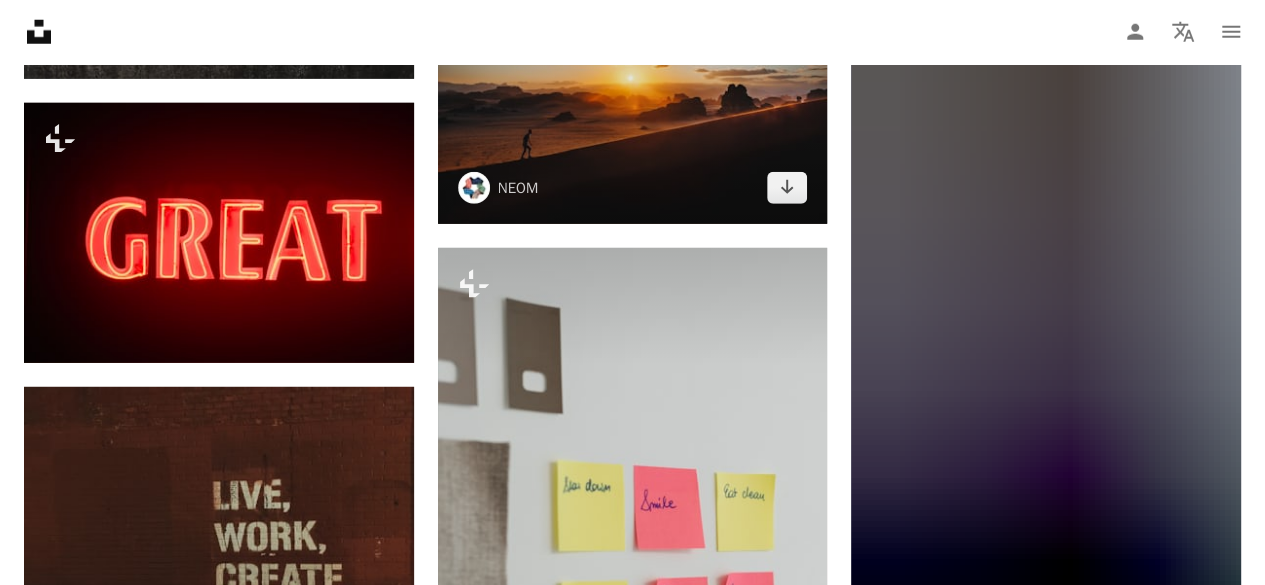 scroll, scrollTop: 6700, scrollLeft: 0, axis: vertical 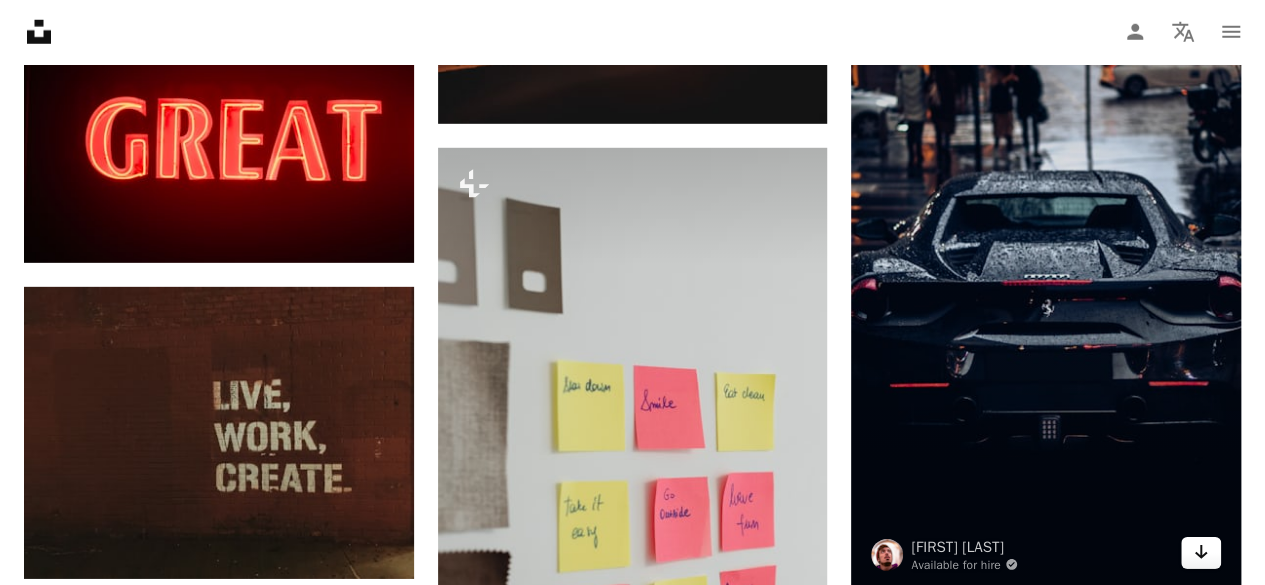 click 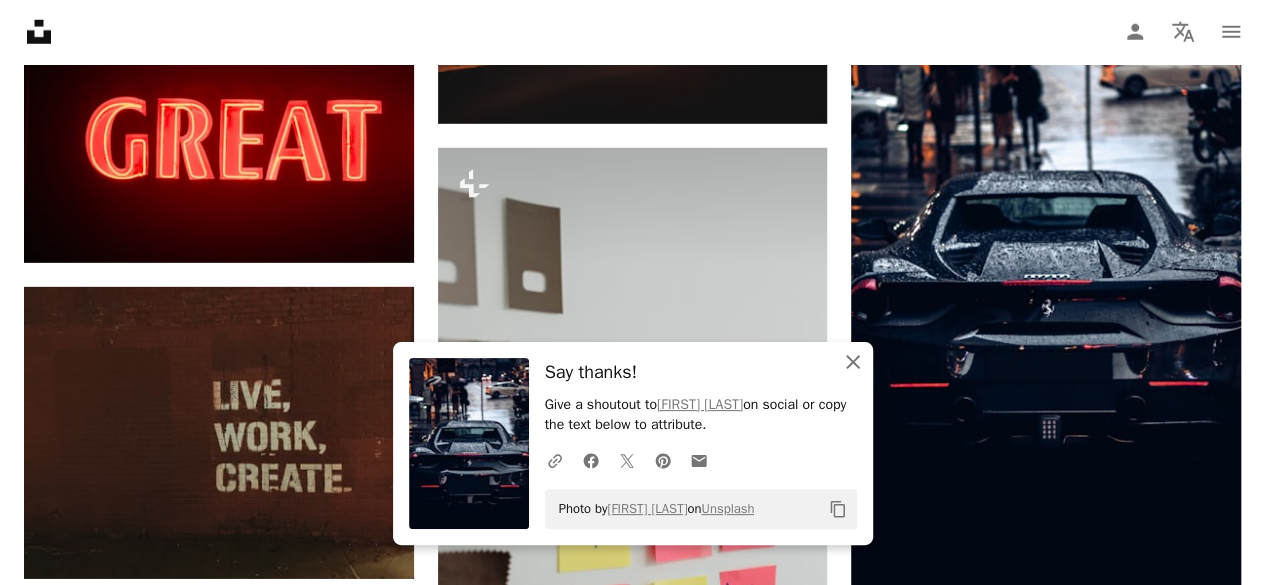 click on "An X shape" 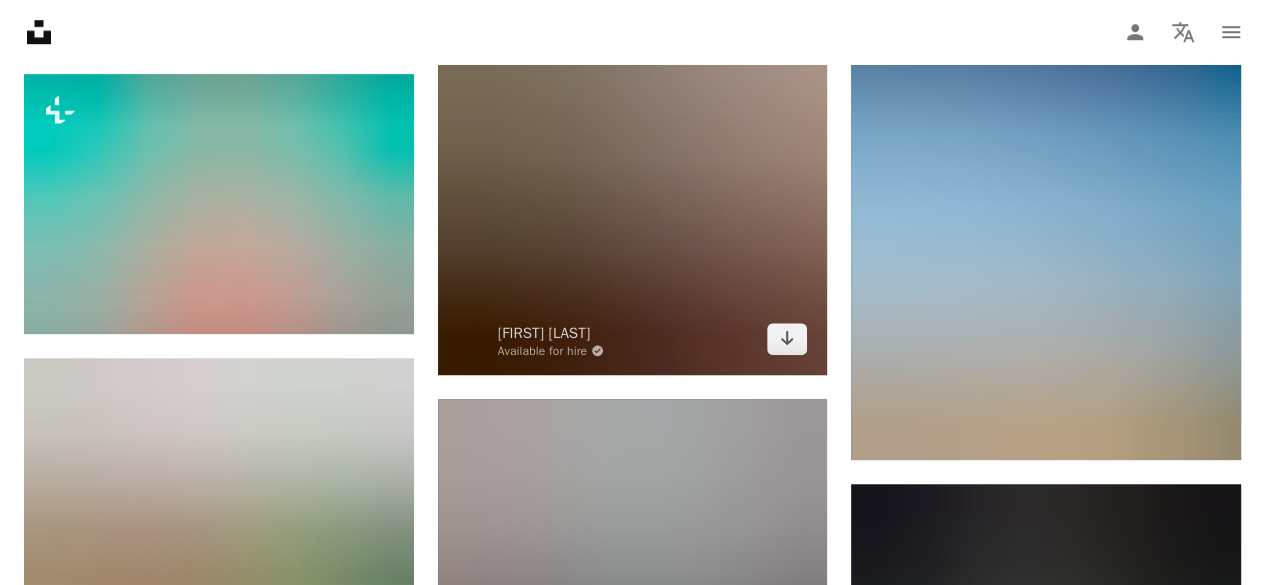 scroll, scrollTop: 8500, scrollLeft: 0, axis: vertical 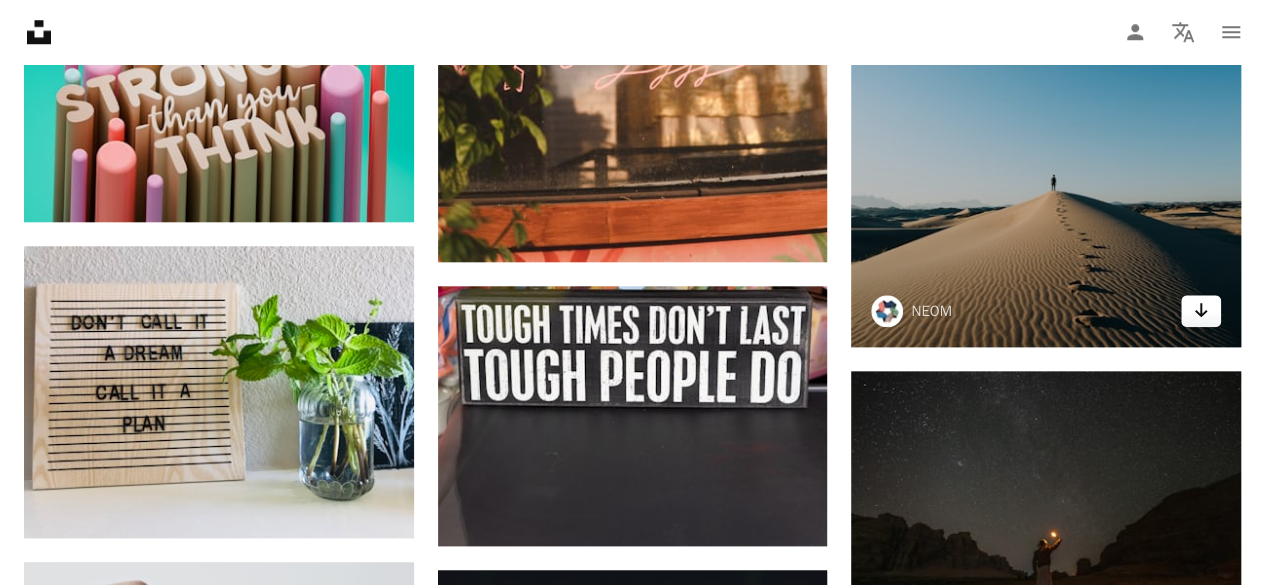 click on "Arrow pointing down" 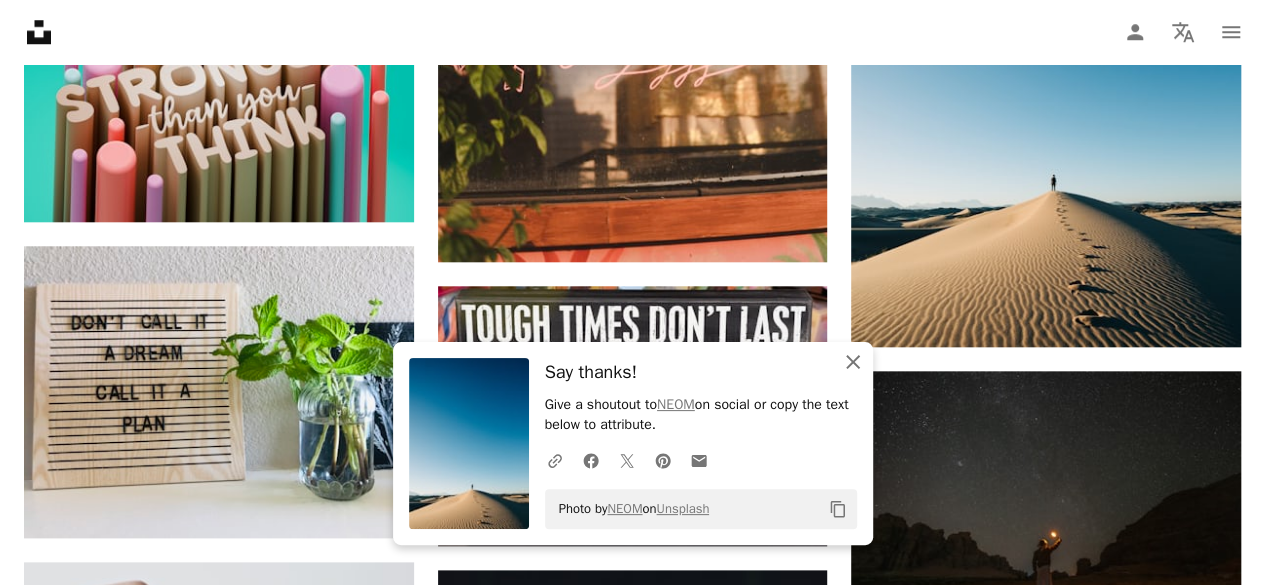 click on "An X shape" 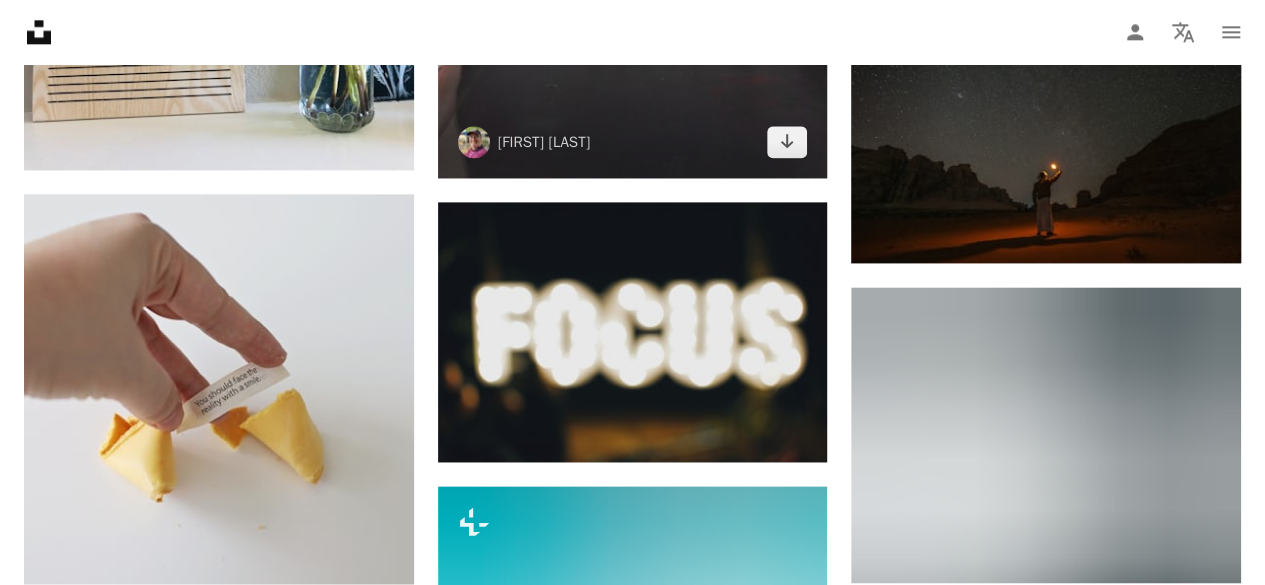 scroll, scrollTop: 8900, scrollLeft: 0, axis: vertical 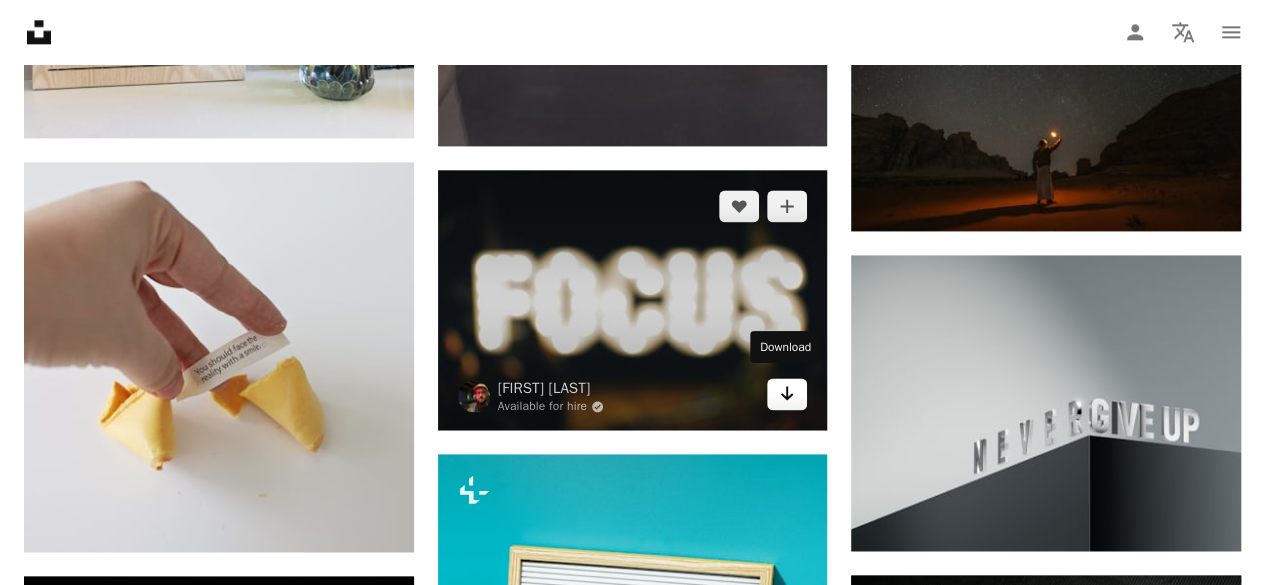 click on "Arrow pointing down" 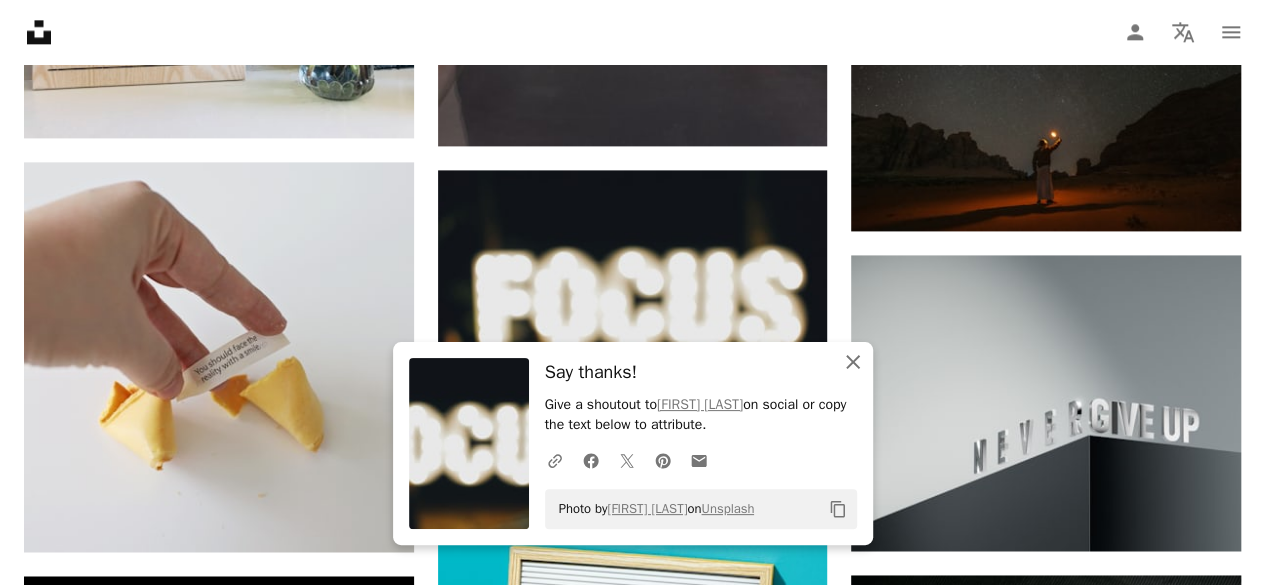 click on "An X shape" 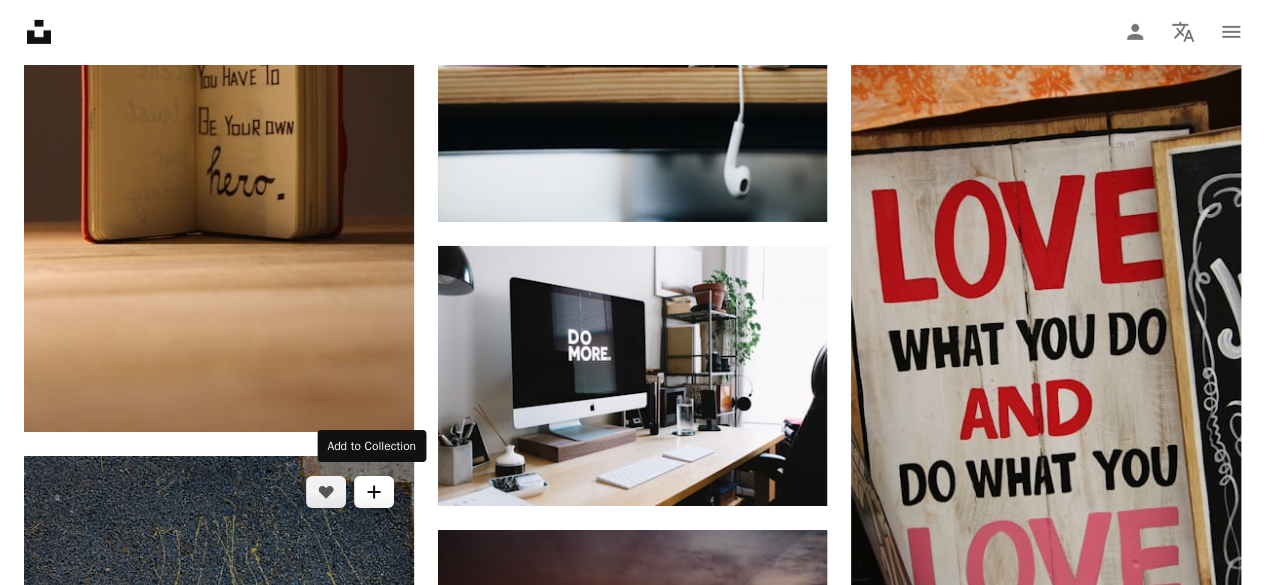 scroll, scrollTop: 10900, scrollLeft: 0, axis: vertical 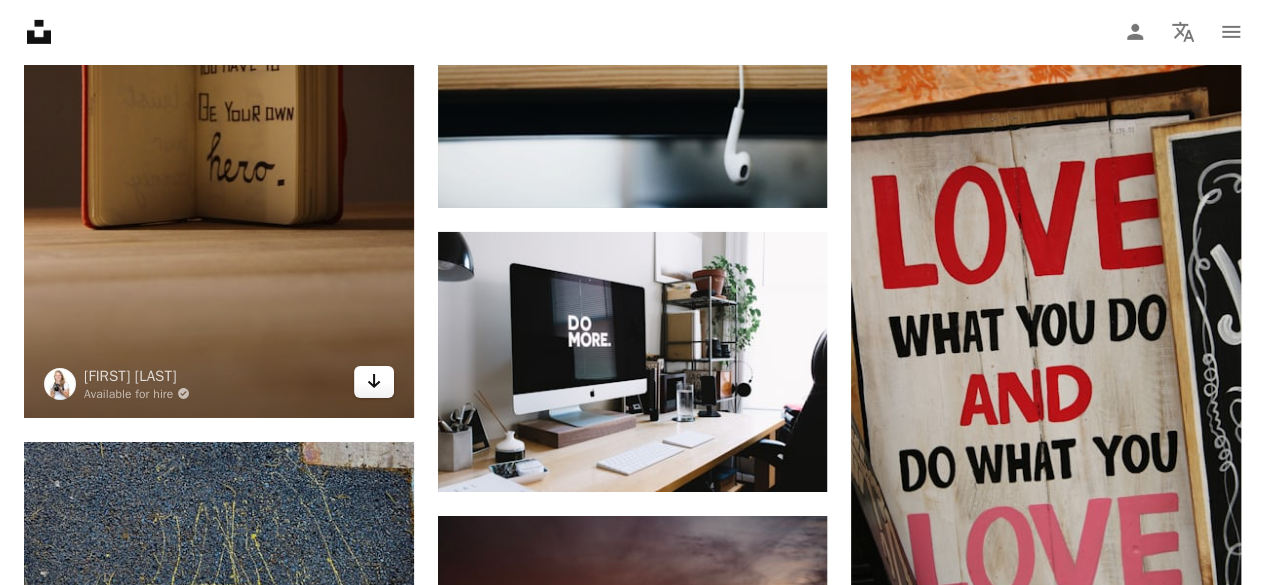 click on "Arrow pointing down" 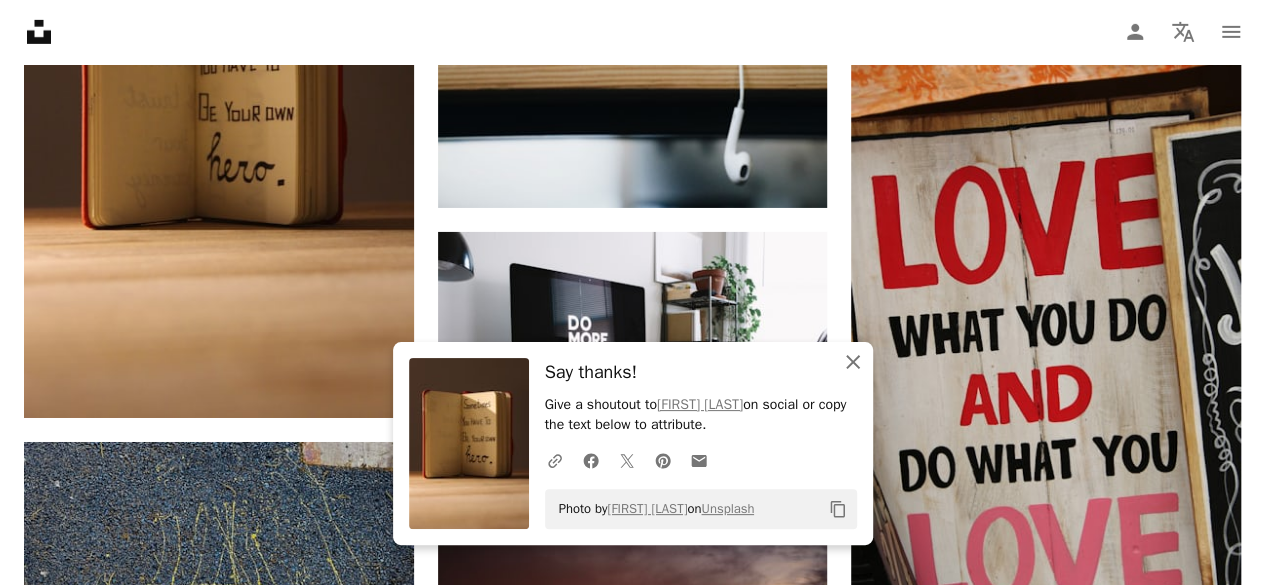 click 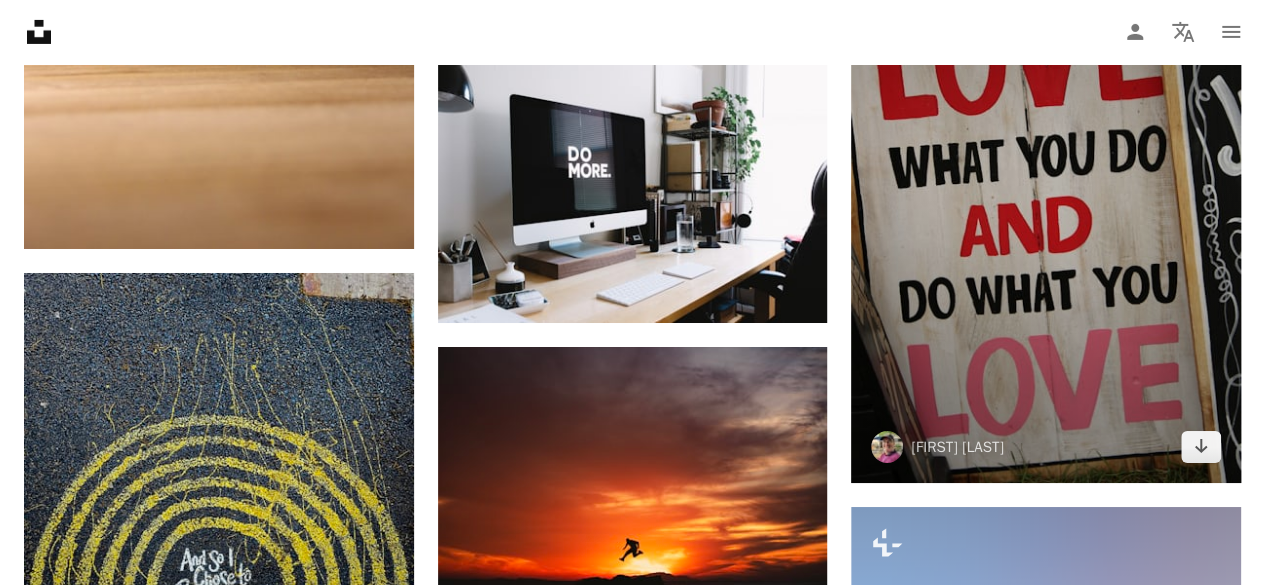 scroll, scrollTop: 11100, scrollLeft: 0, axis: vertical 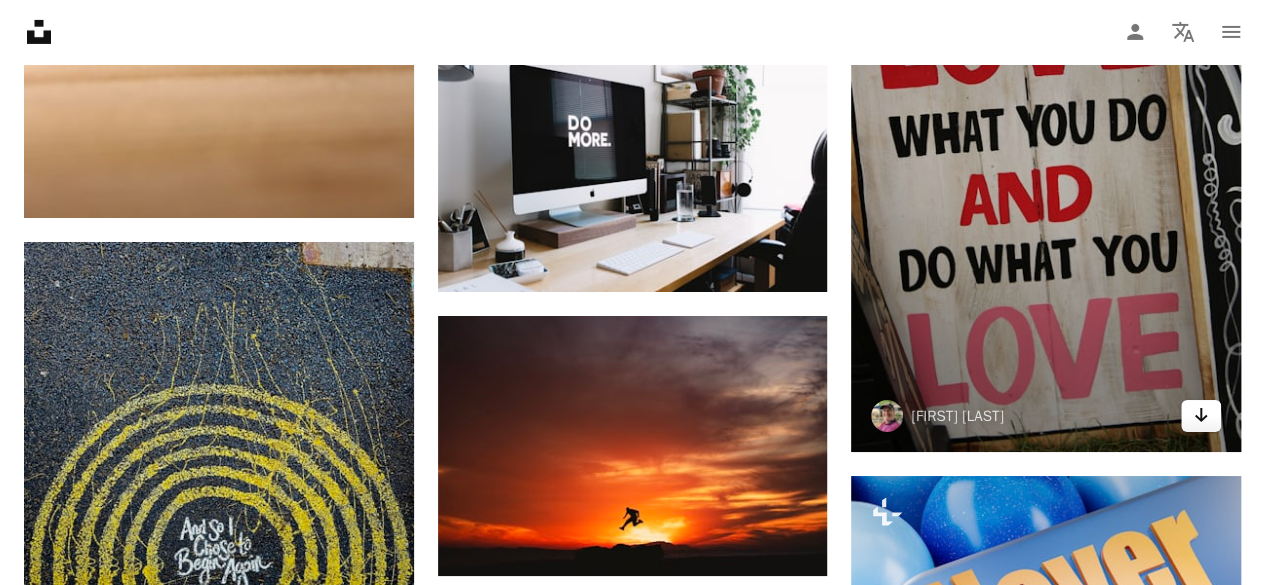 click on "Arrow pointing down" at bounding box center (1201, 416) 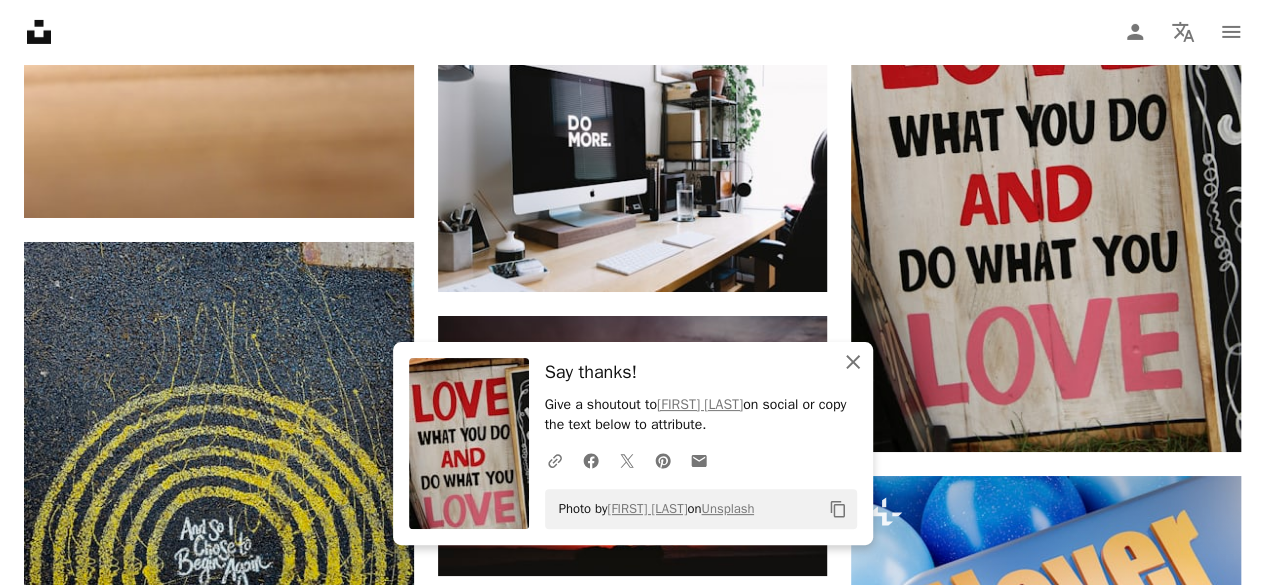 click 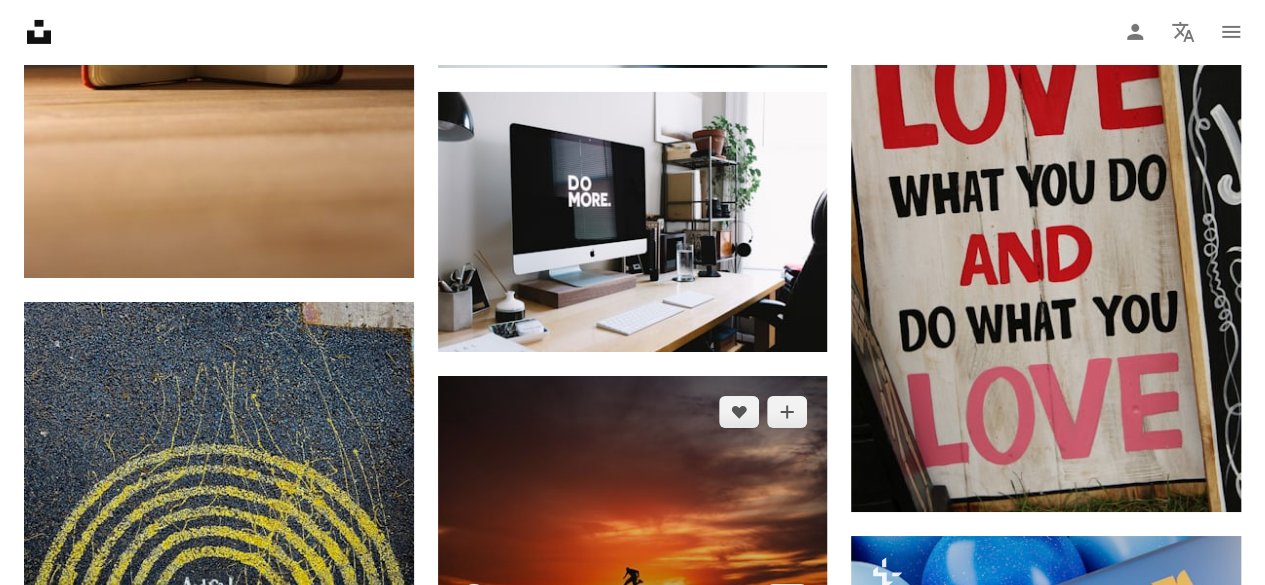 scroll, scrollTop: 11000, scrollLeft: 0, axis: vertical 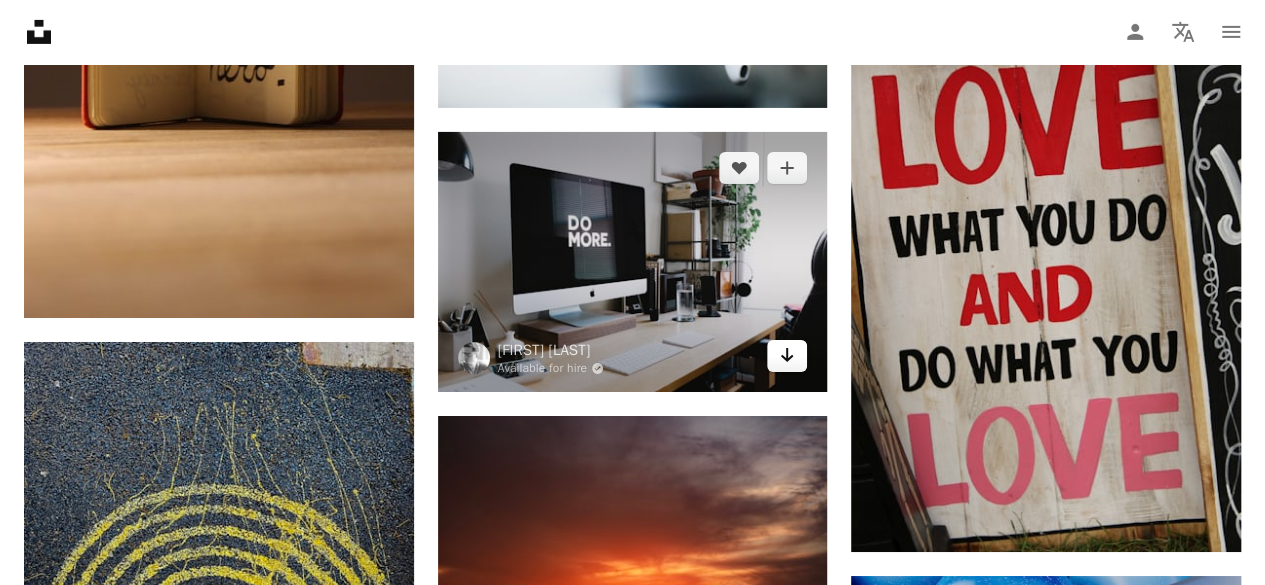 click on "Arrow pointing down" 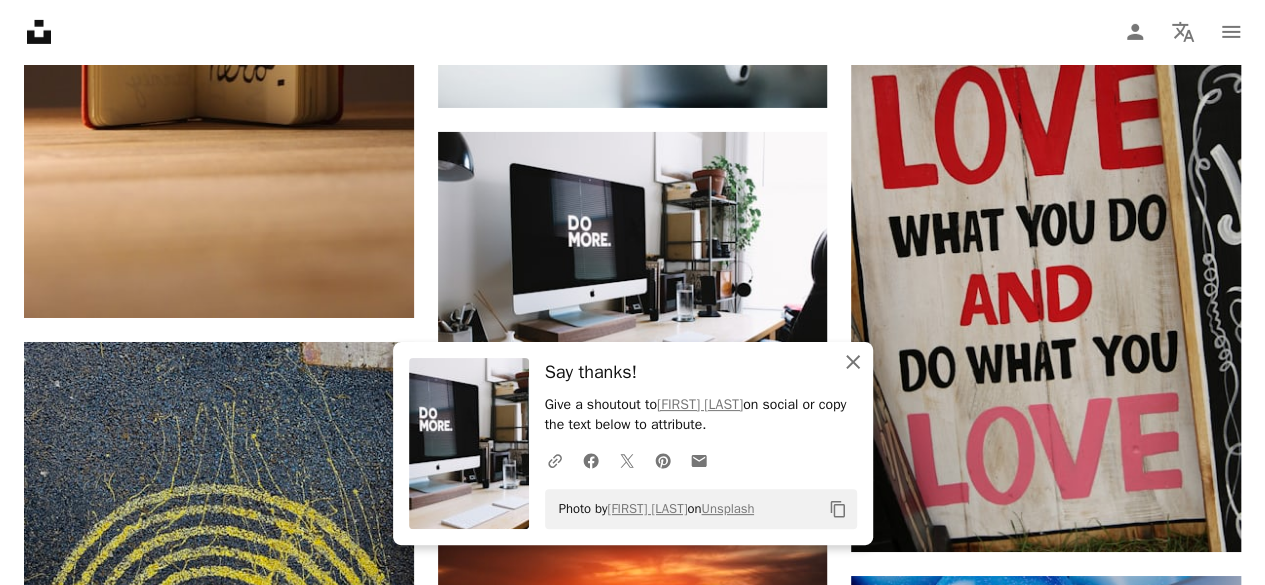 click on "An X shape" 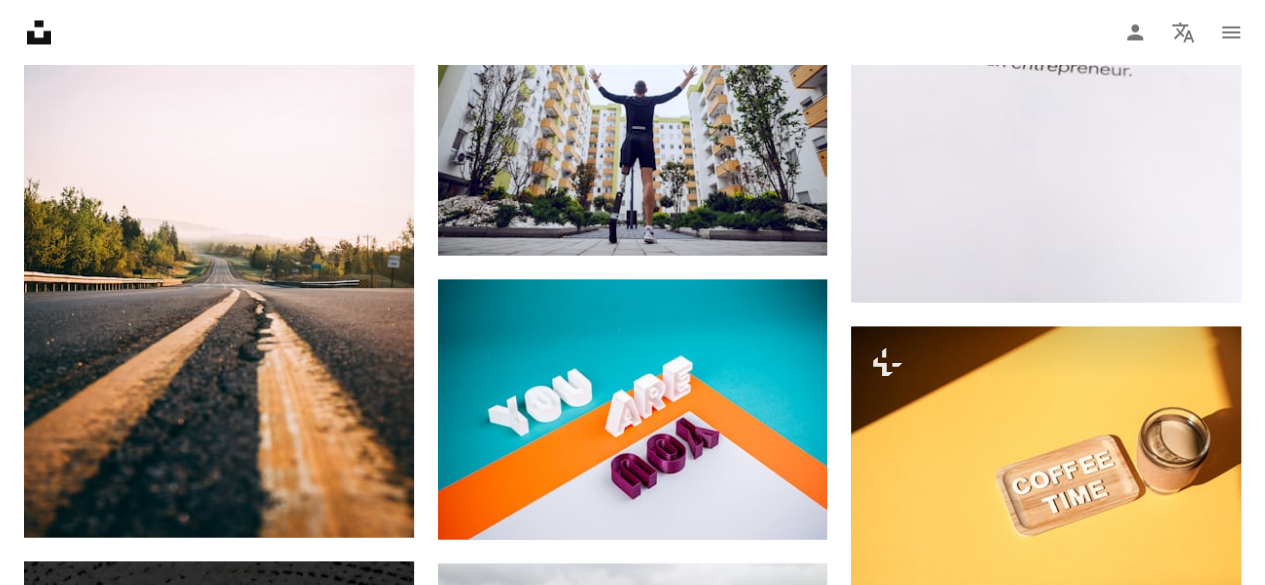 scroll, scrollTop: 13100, scrollLeft: 0, axis: vertical 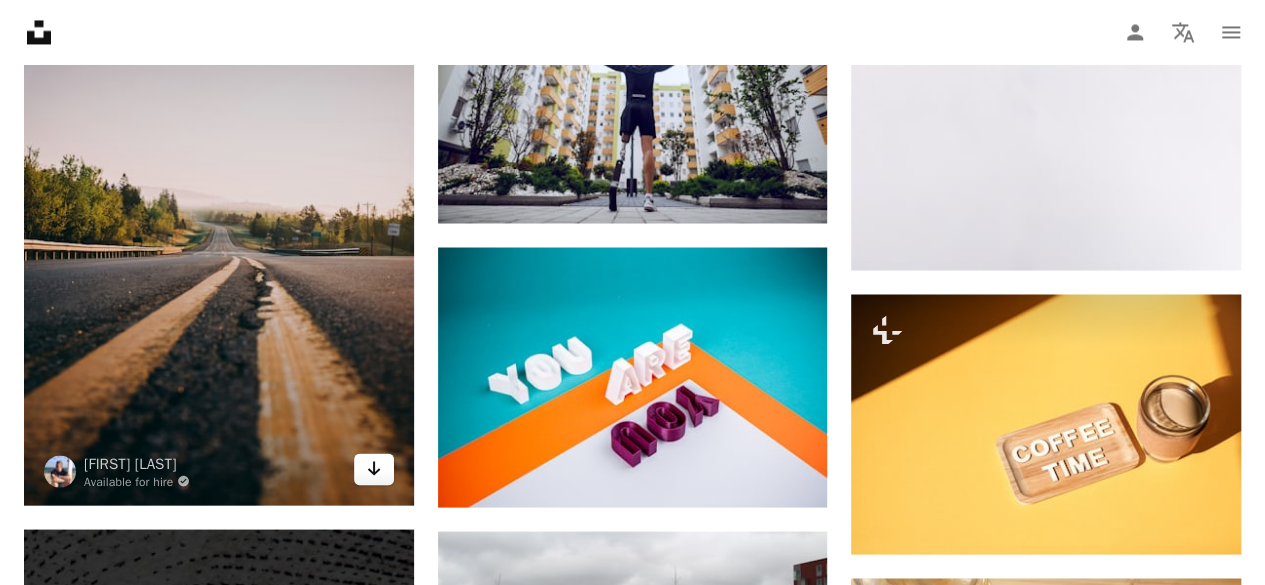 click on "Arrow pointing down" 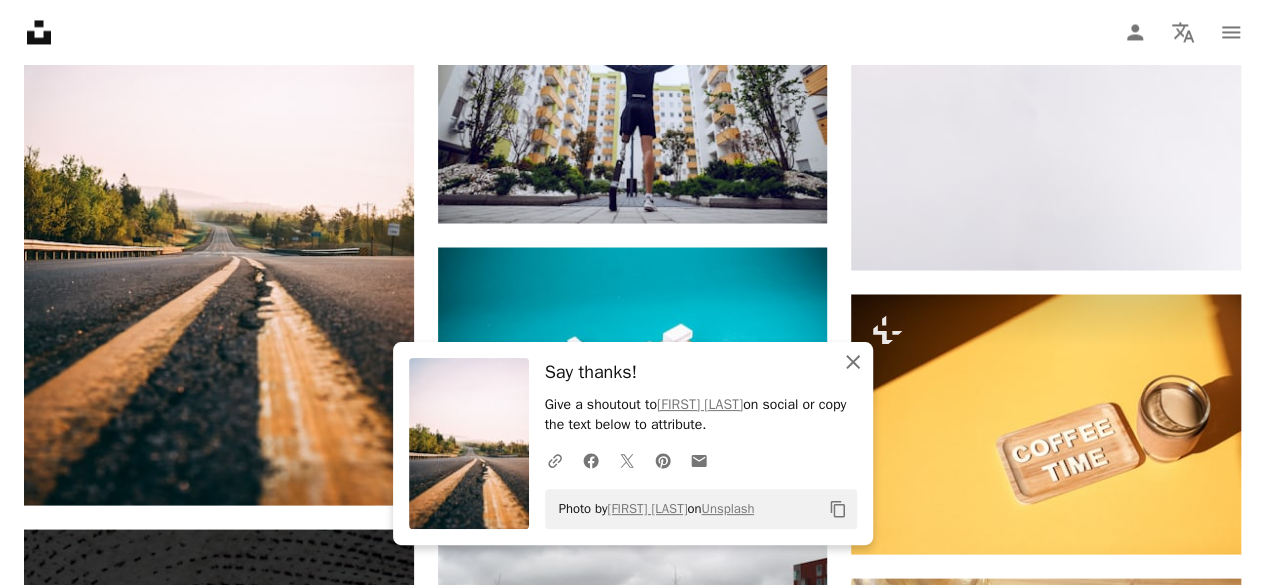 click 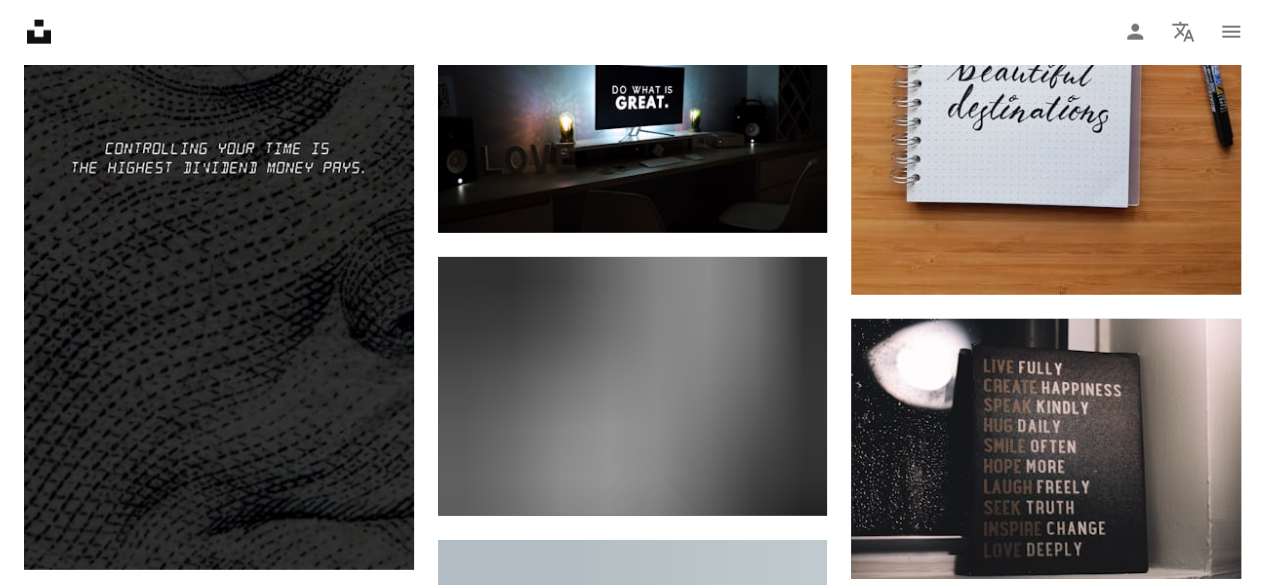 scroll, scrollTop: 13900, scrollLeft: 0, axis: vertical 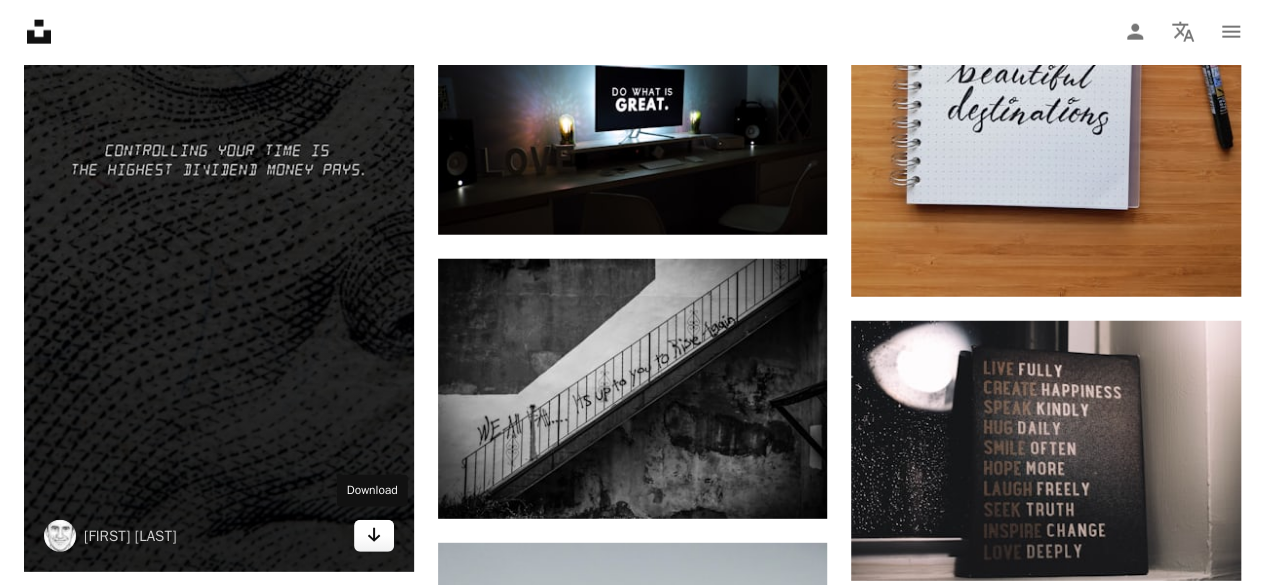 click on "Arrow pointing down" 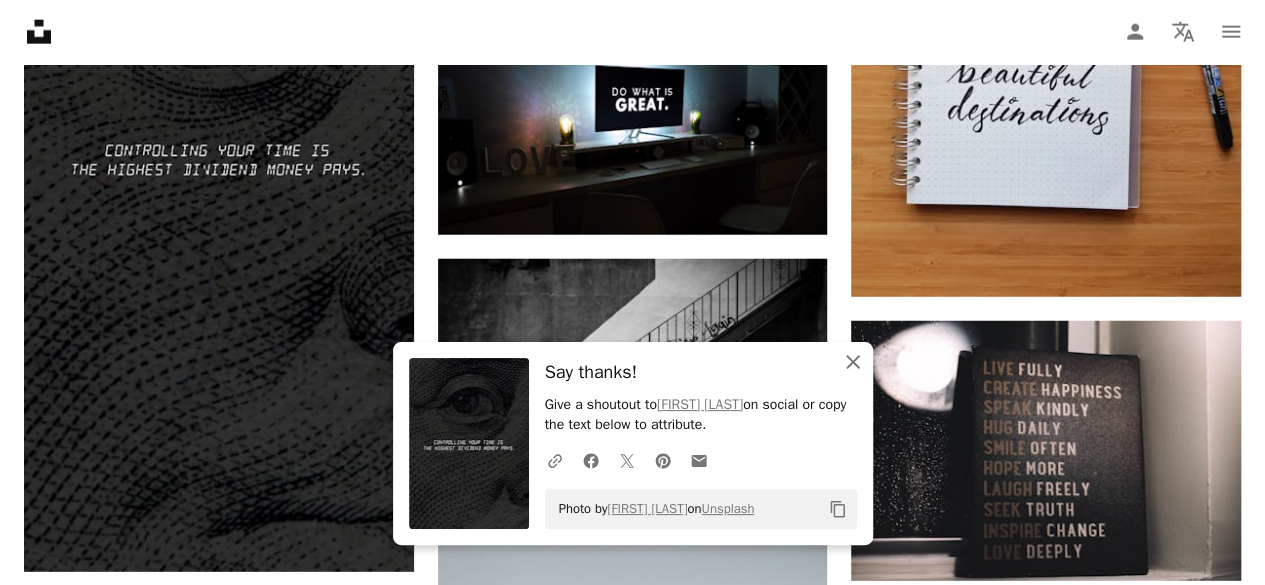 click on "An X shape" 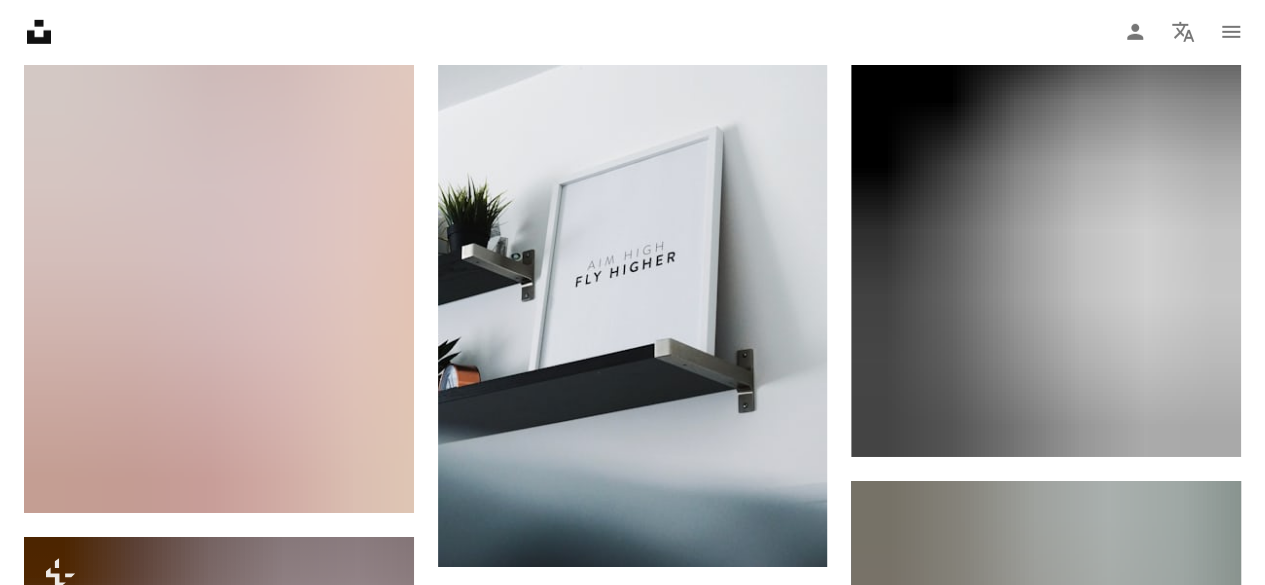 scroll, scrollTop: 14600, scrollLeft: 0, axis: vertical 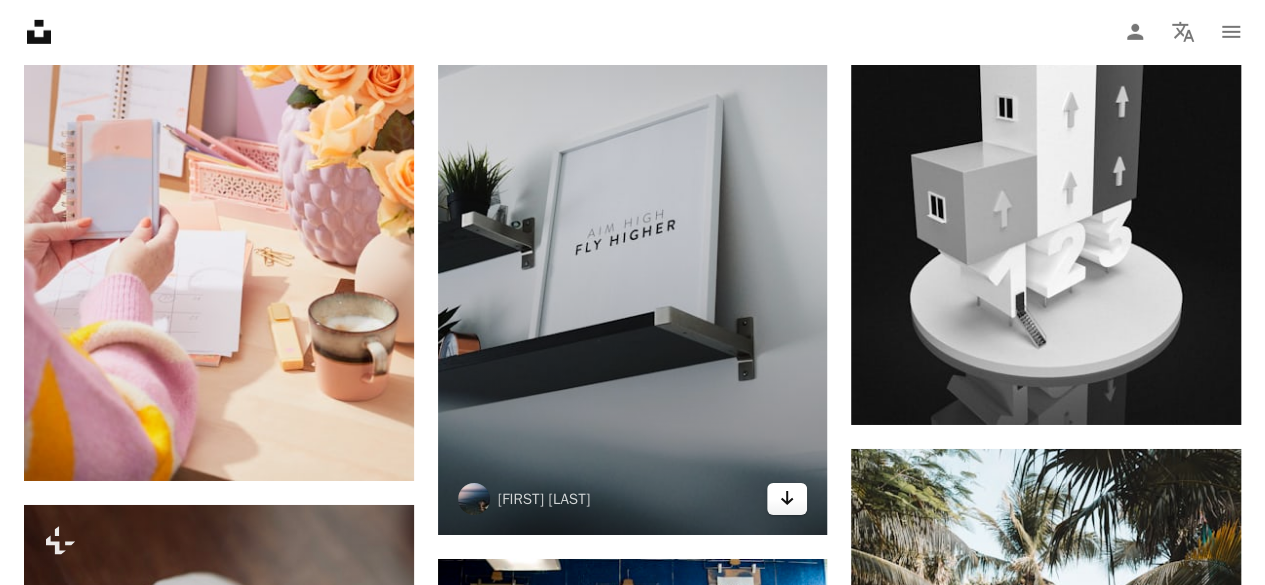 click 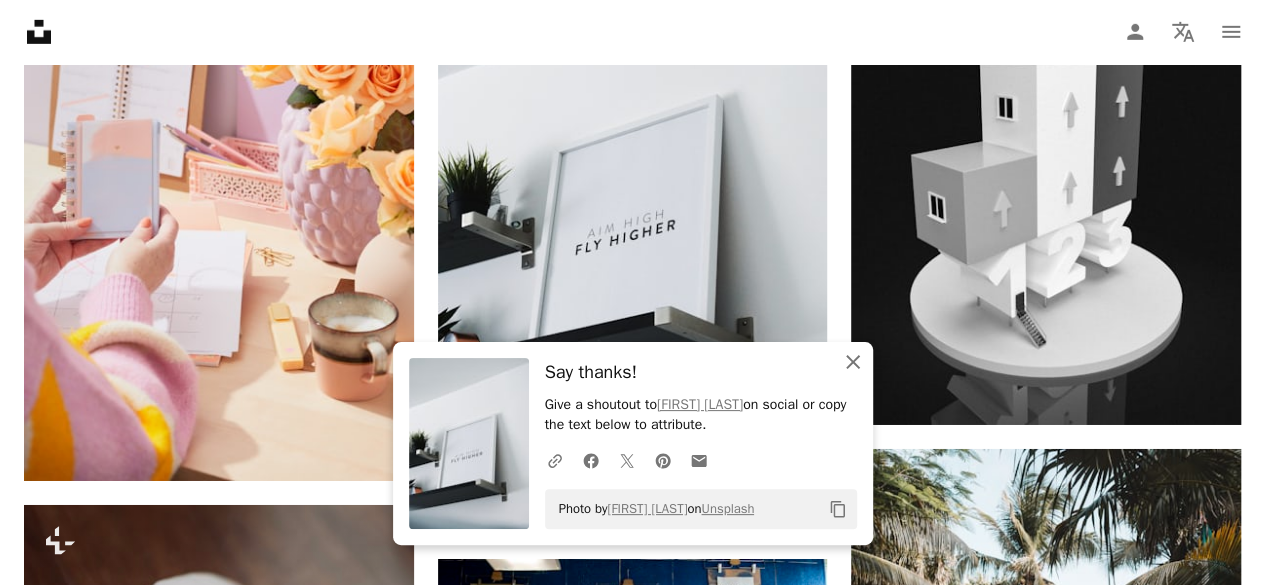 click on "An X shape Close" at bounding box center (853, 362) 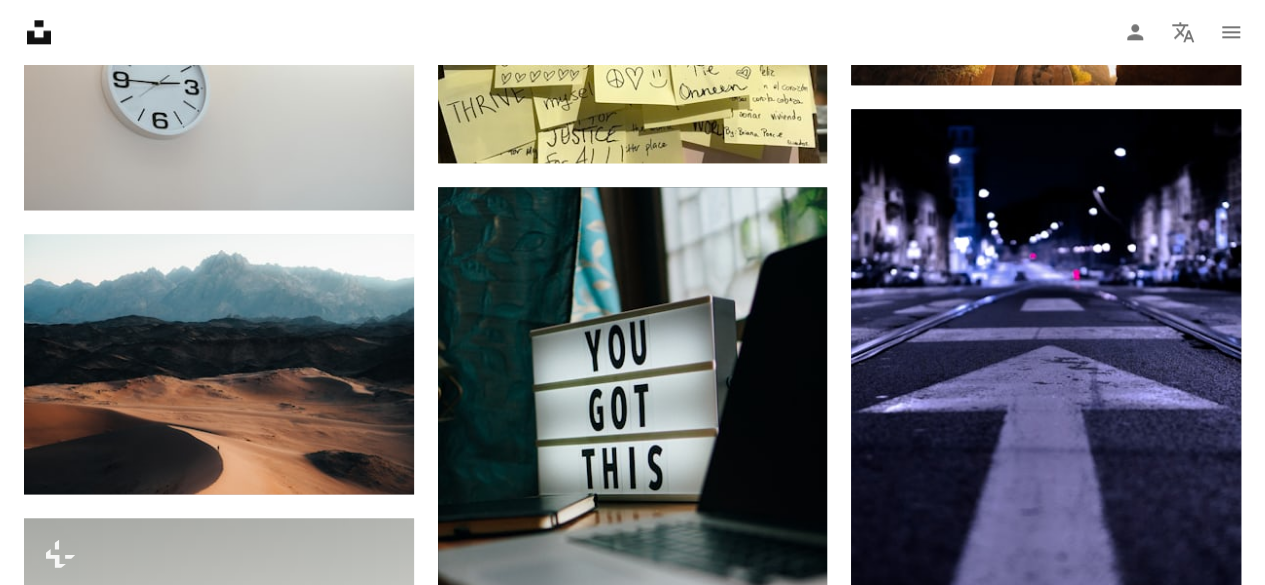 scroll, scrollTop: 16500, scrollLeft: 0, axis: vertical 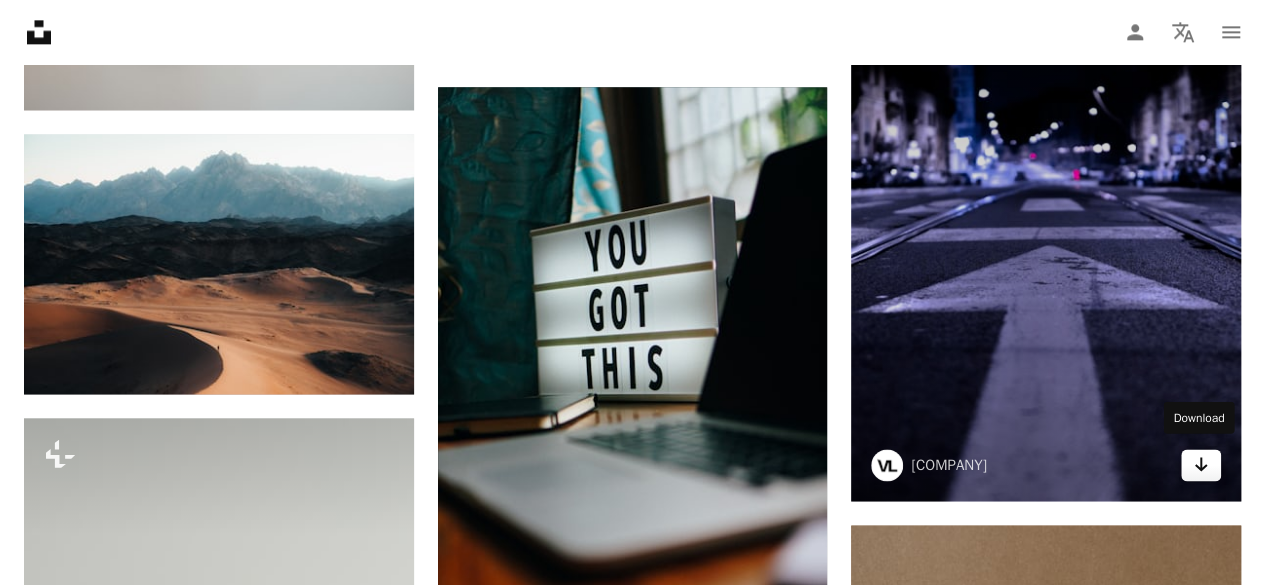 click on "Arrow pointing down" 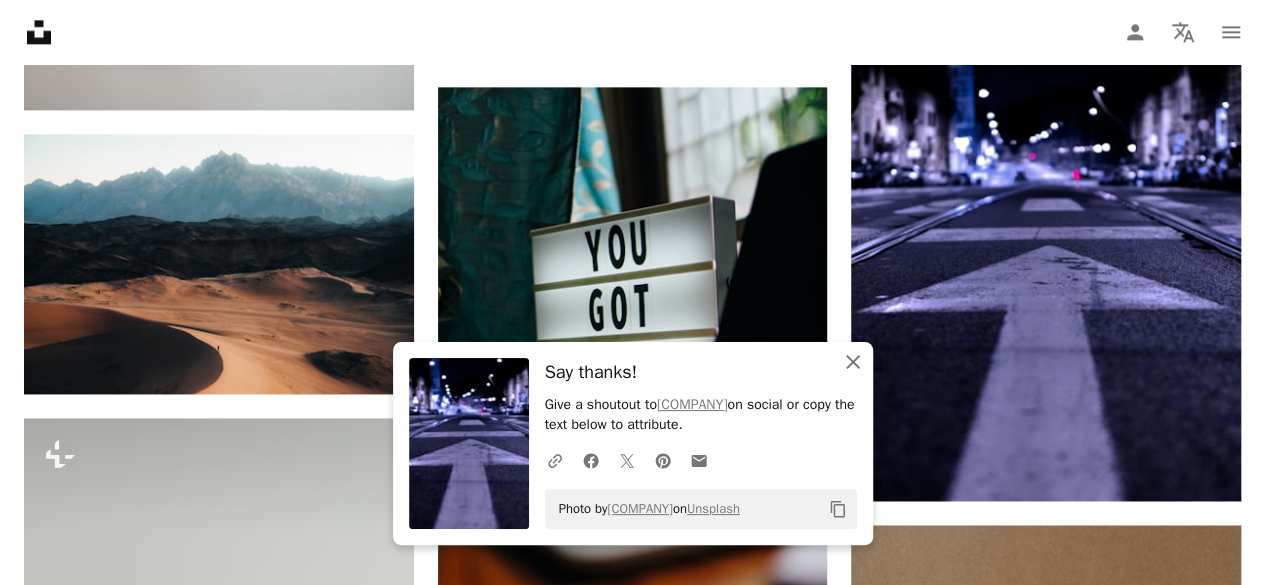 click on "An X shape" 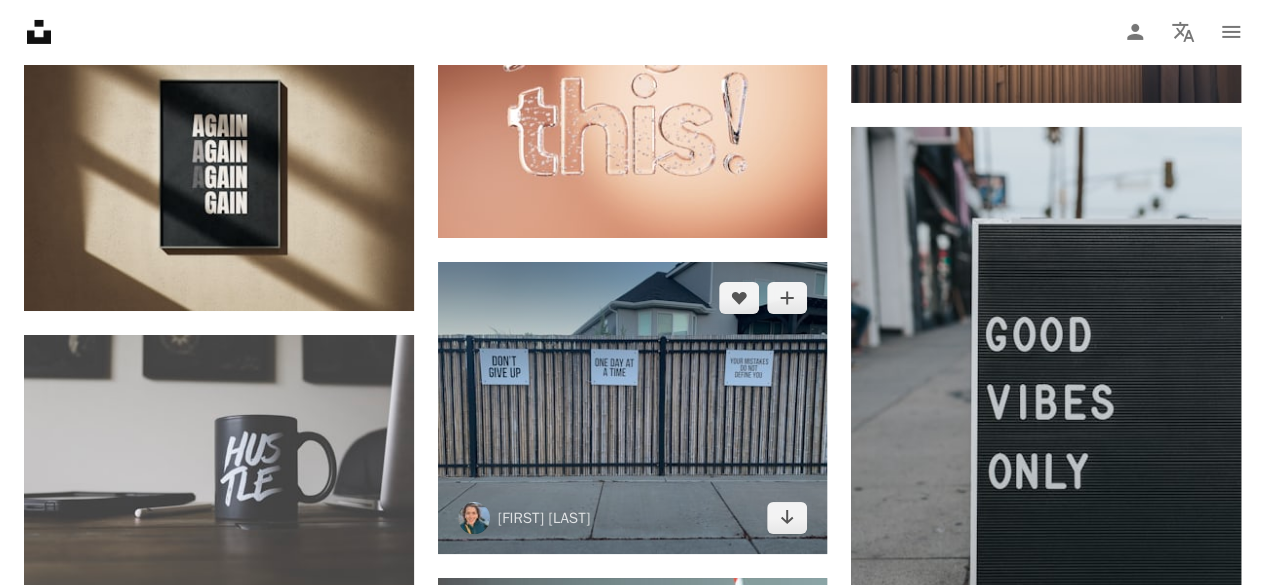 scroll, scrollTop: 18800, scrollLeft: 0, axis: vertical 